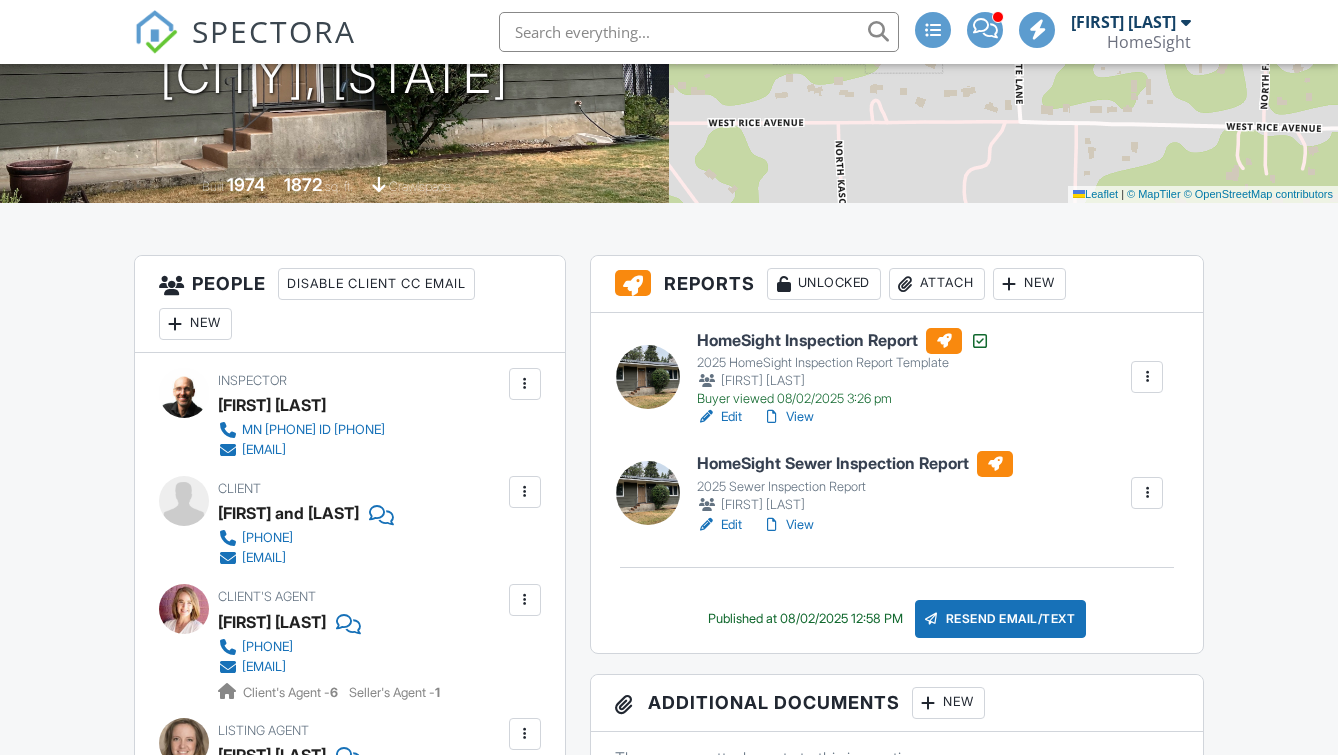 scroll, scrollTop: 0, scrollLeft: 0, axis: both 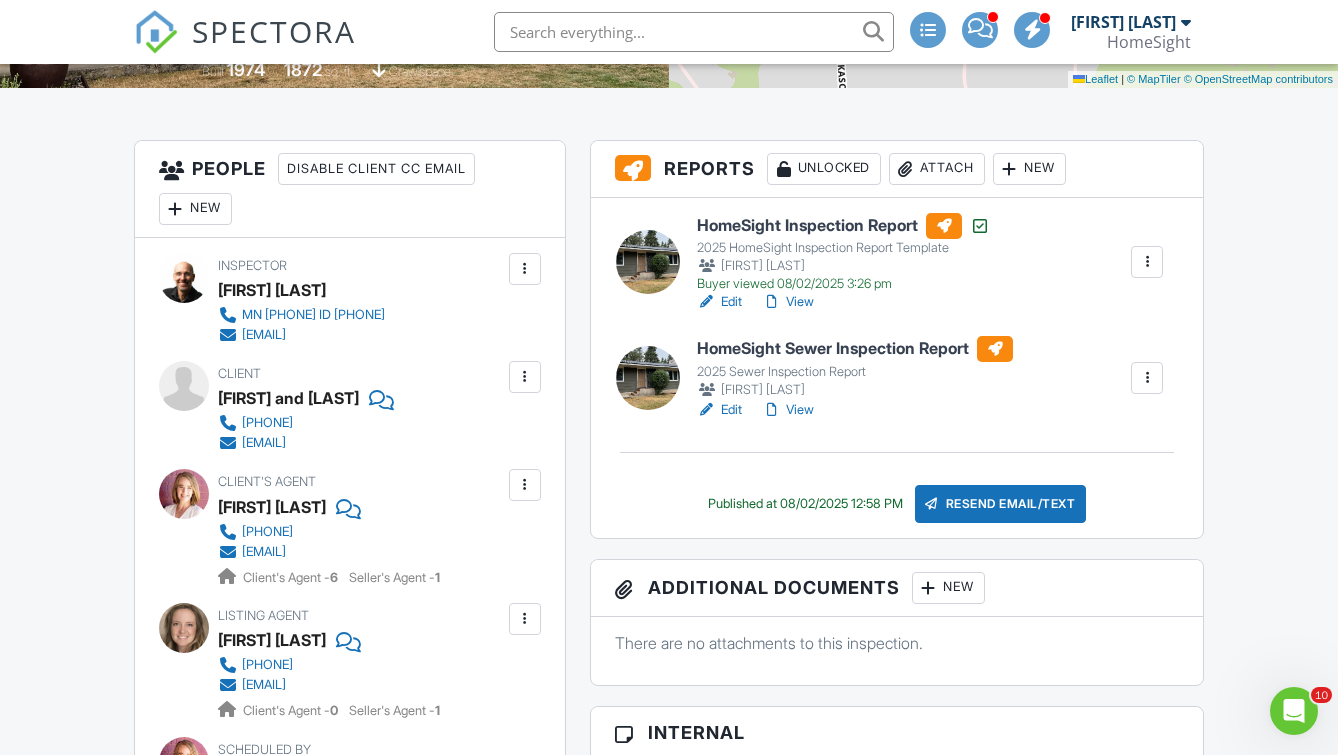 click on "View" at bounding box center (788, 410) 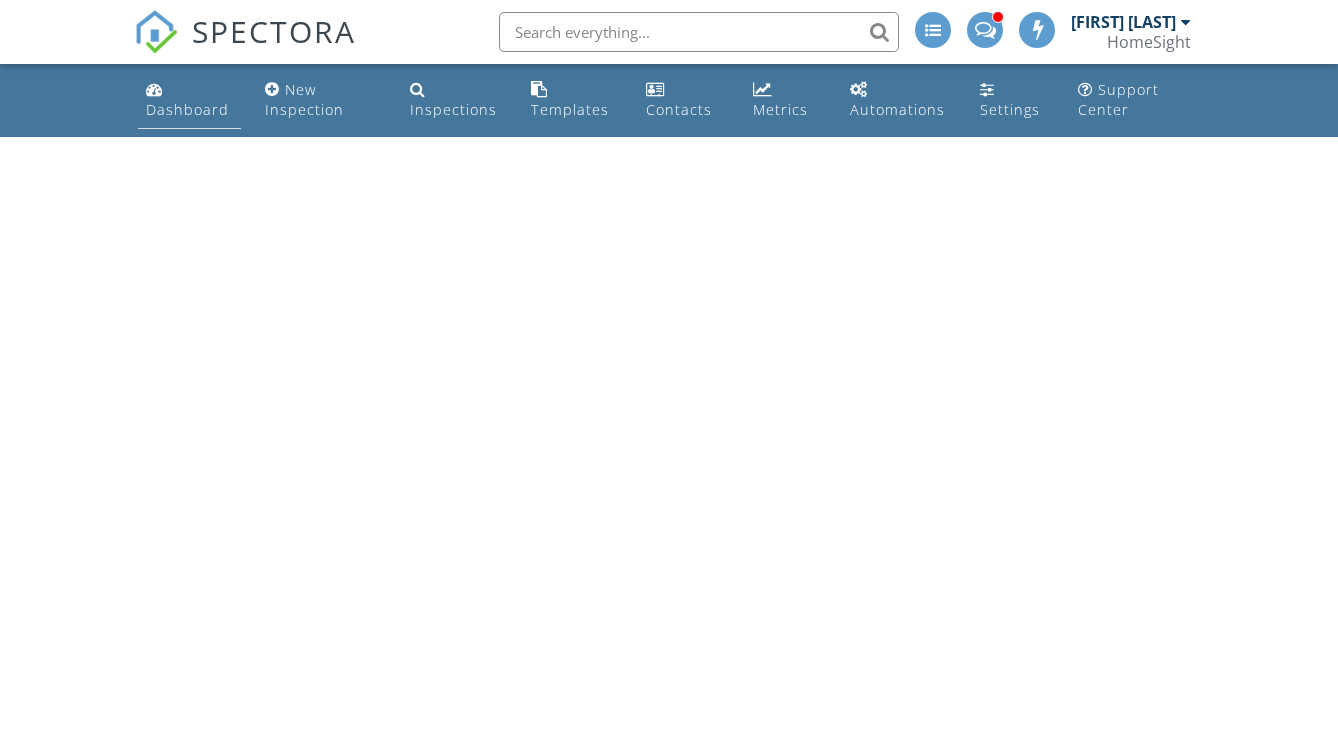 scroll, scrollTop: 0, scrollLeft: 0, axis: both 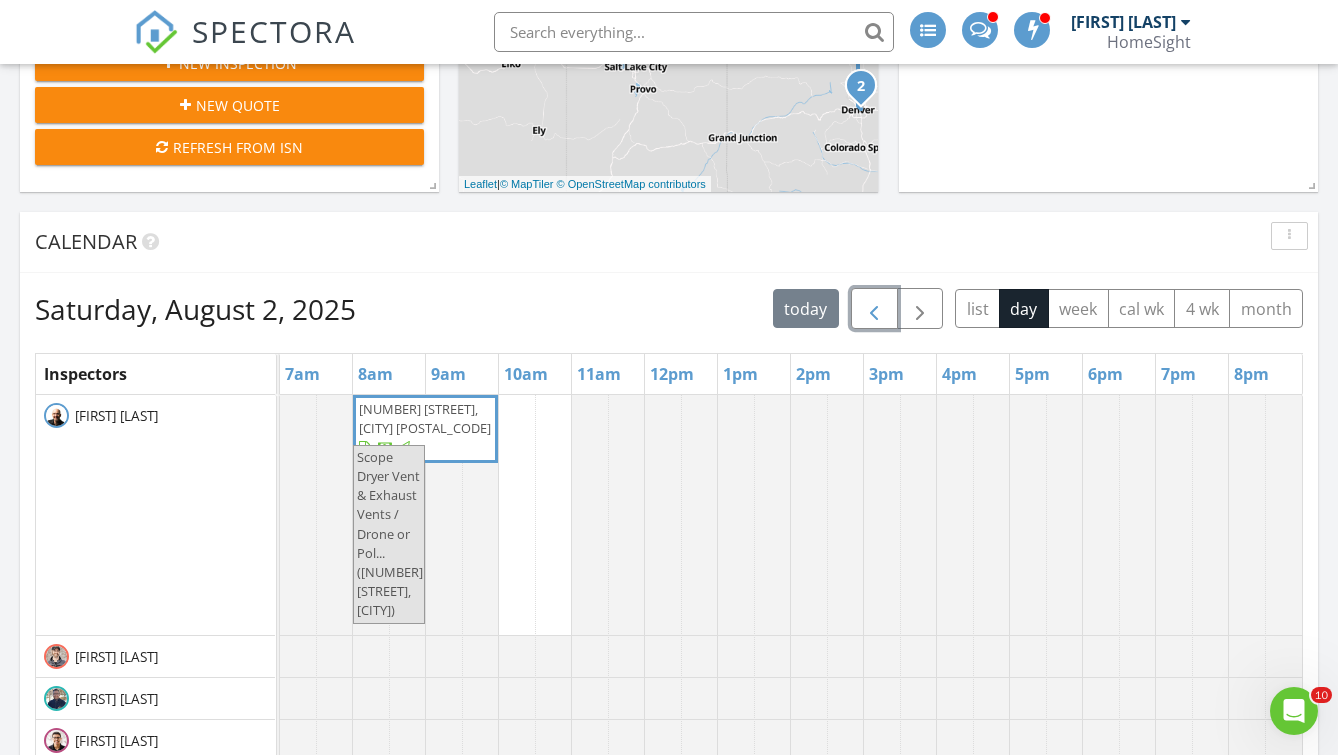 click at bounding box center [874, 308] 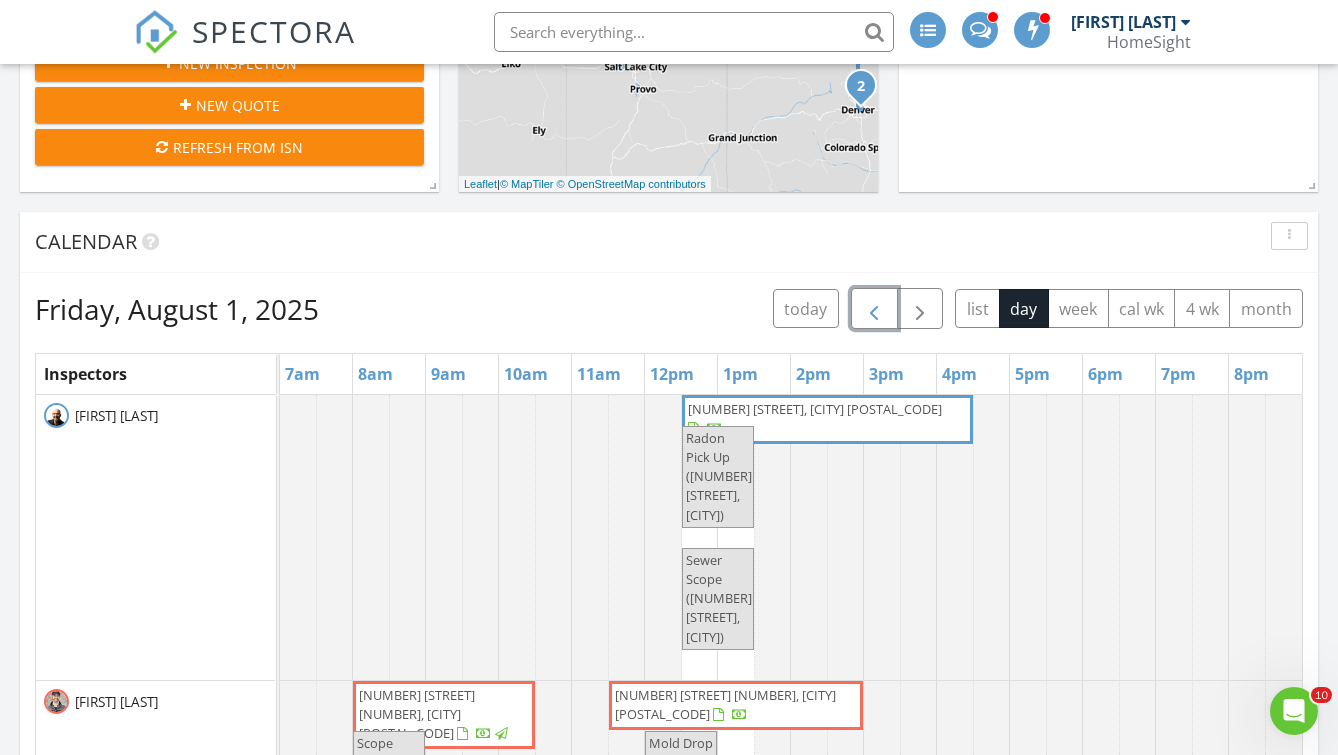 click at bounding box center [874, 308] 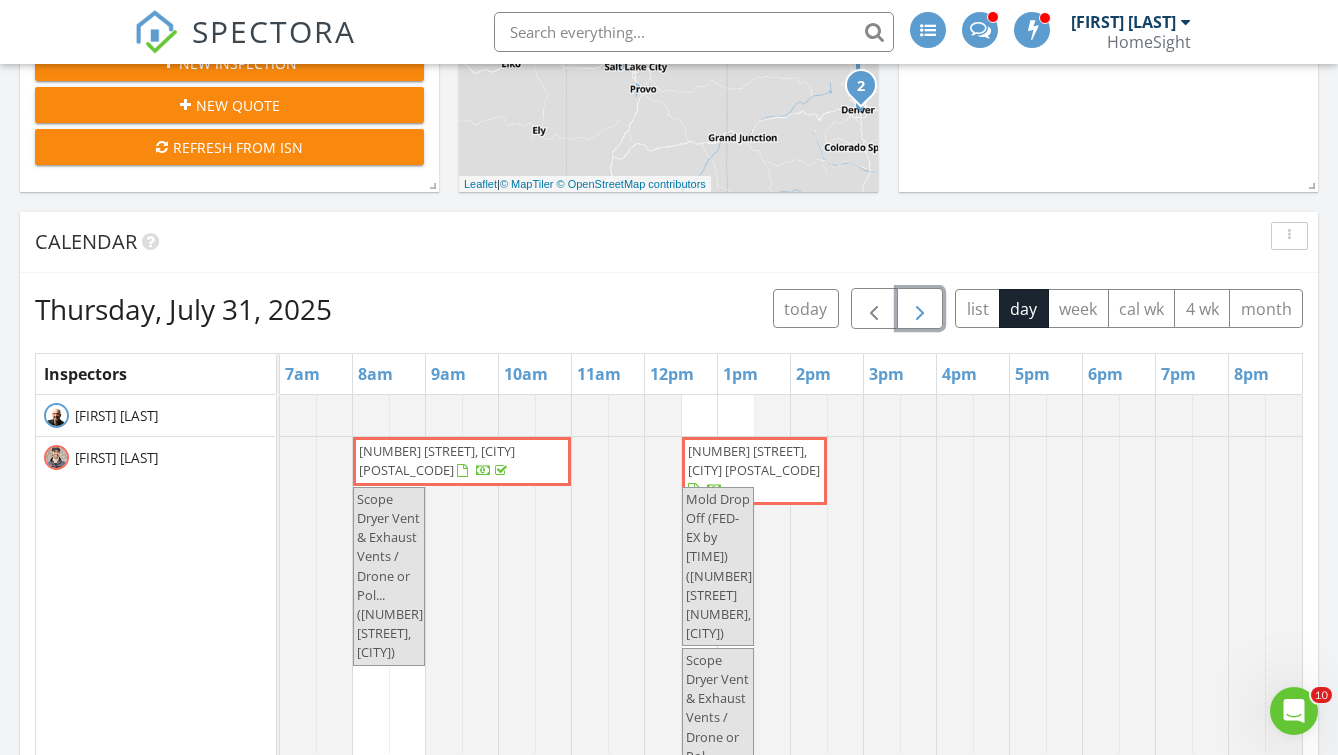 click at bounding box center [920, 308] 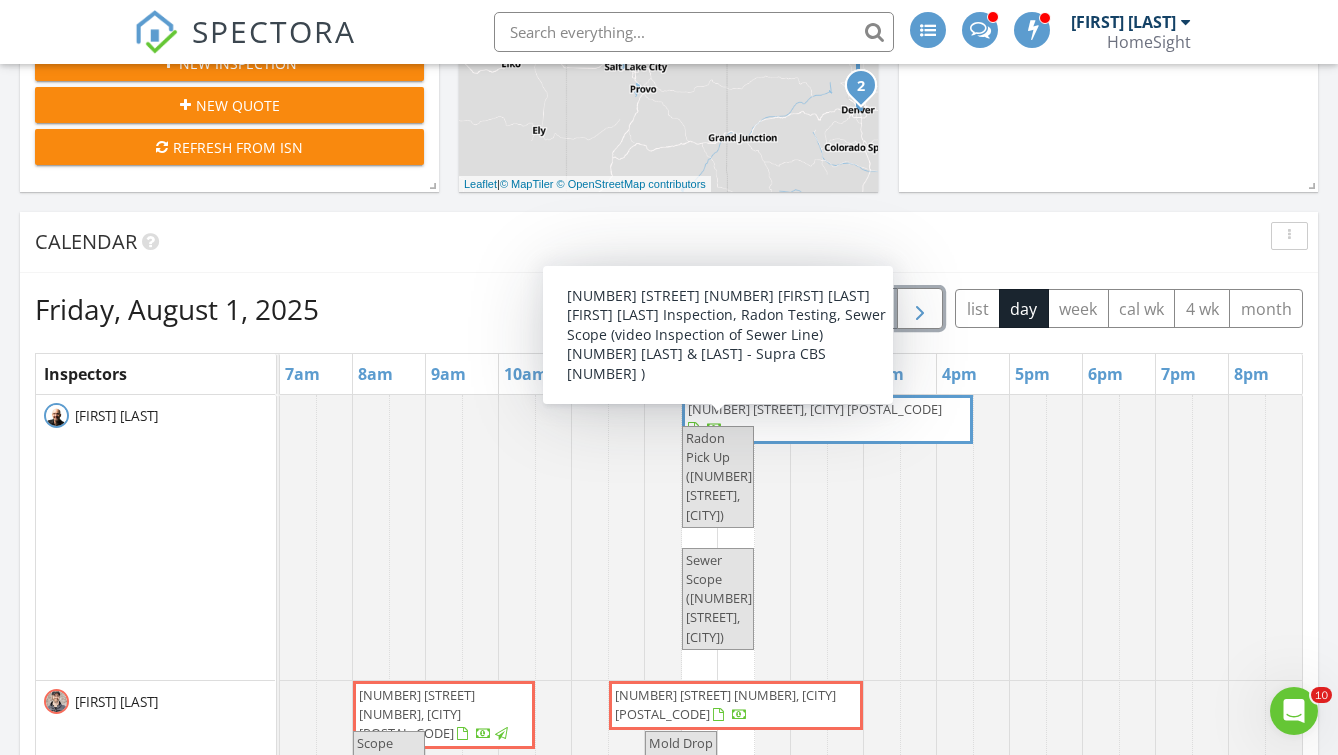 scroll, scrollTop: 38, scrollLeft: 0, axis: vertical 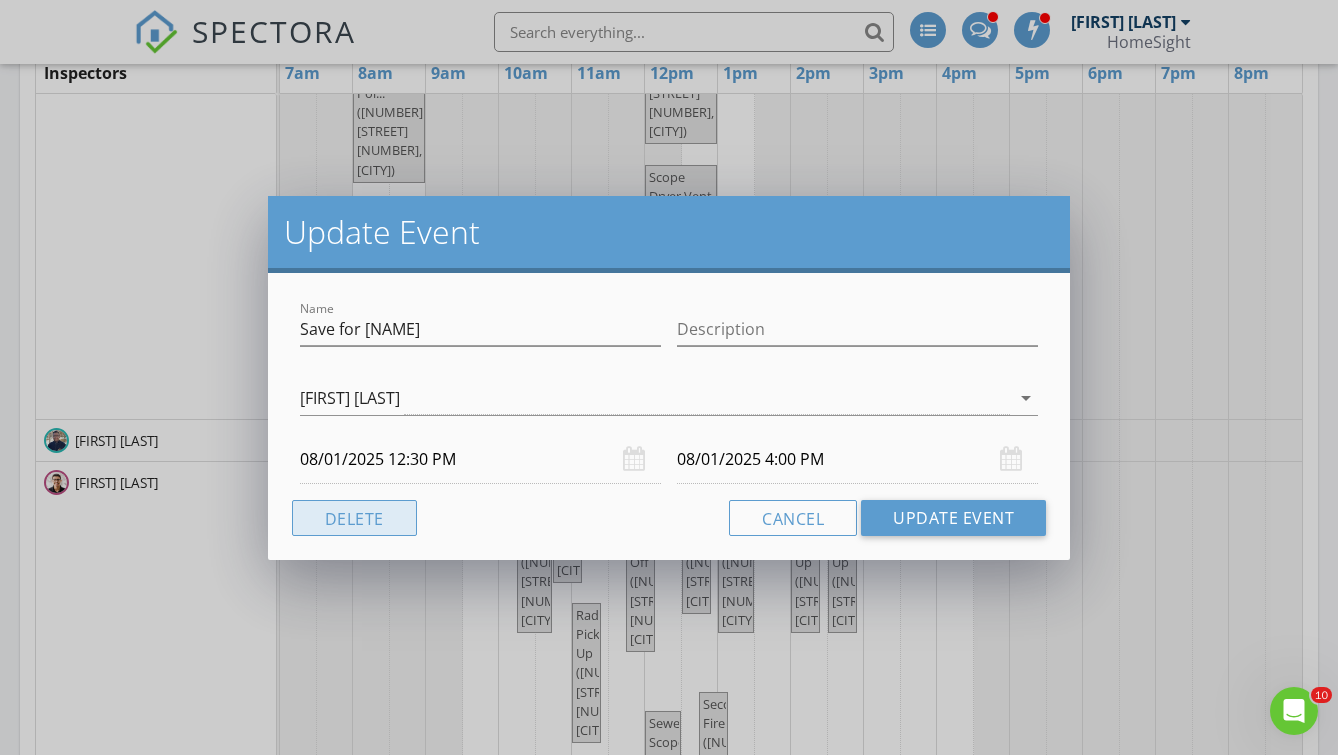 click on "Delete" at bounding box center [354, 518] 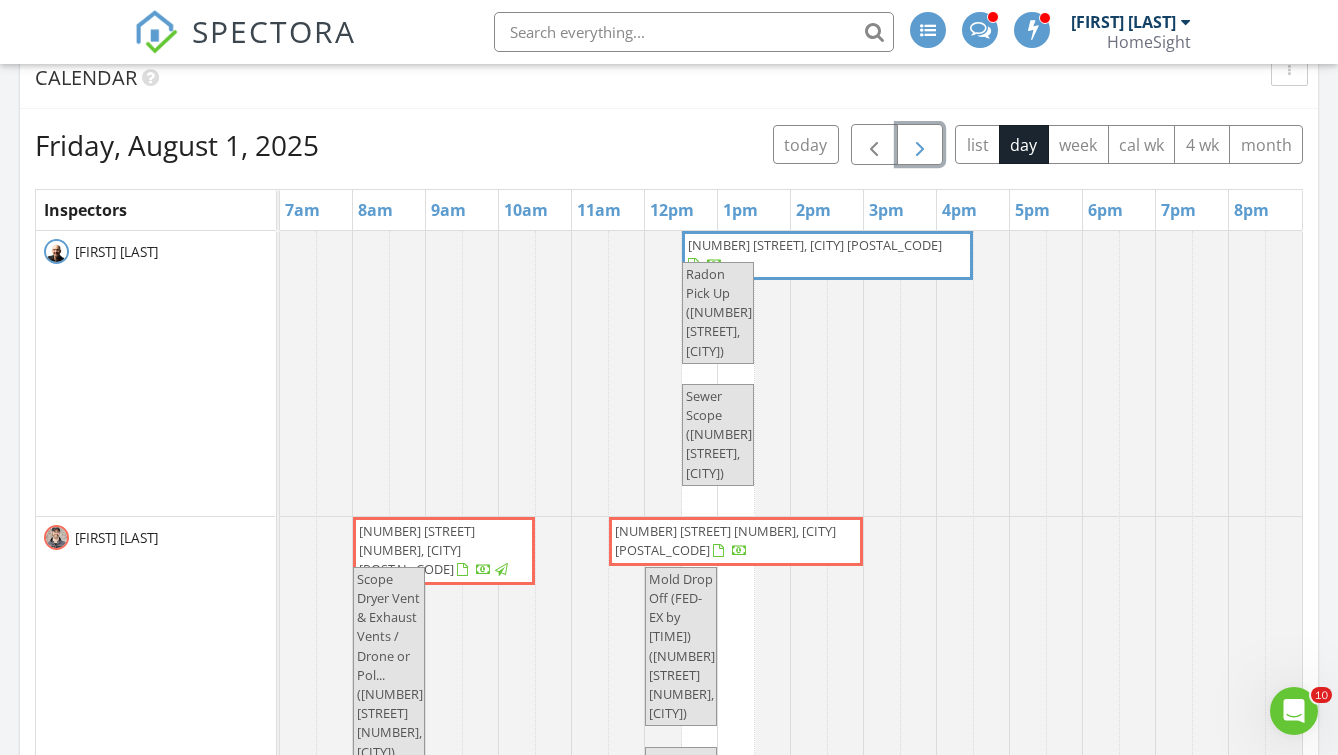 click at bounding box center (920, 144) 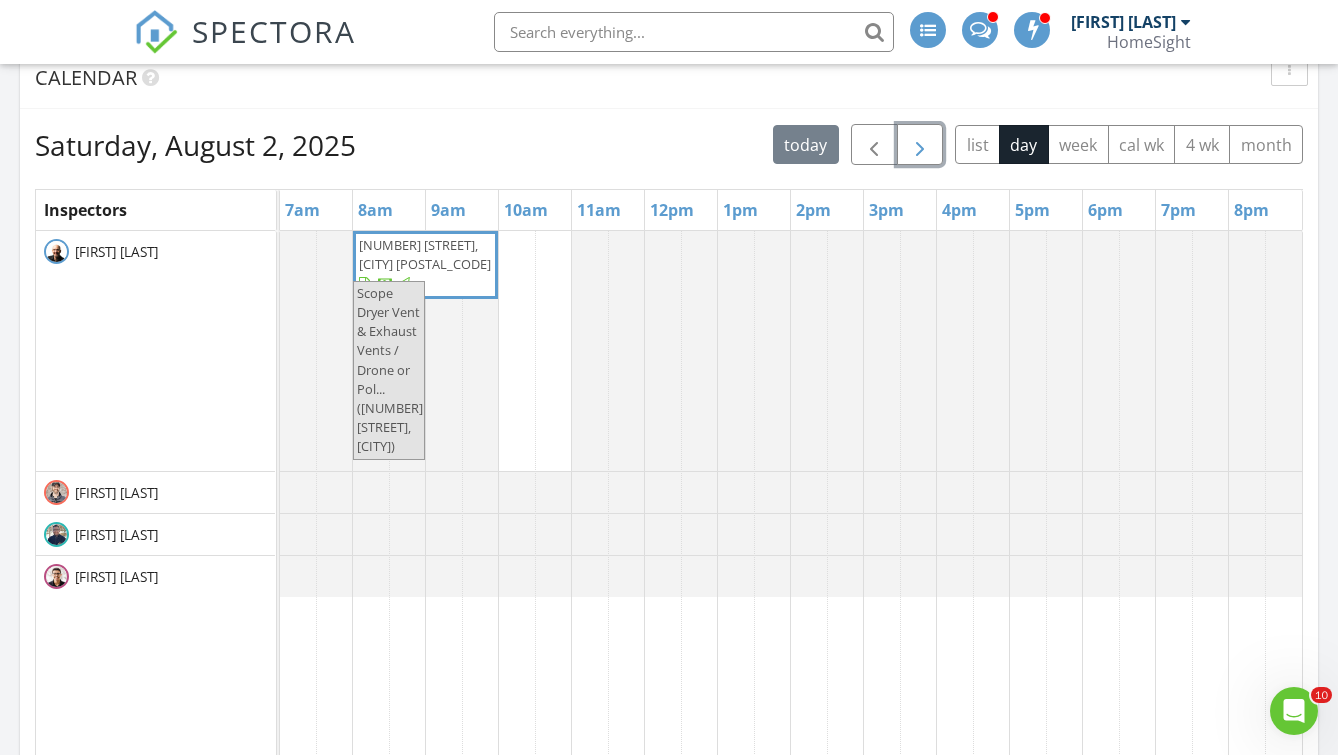 click at bounding box center (920, 144) 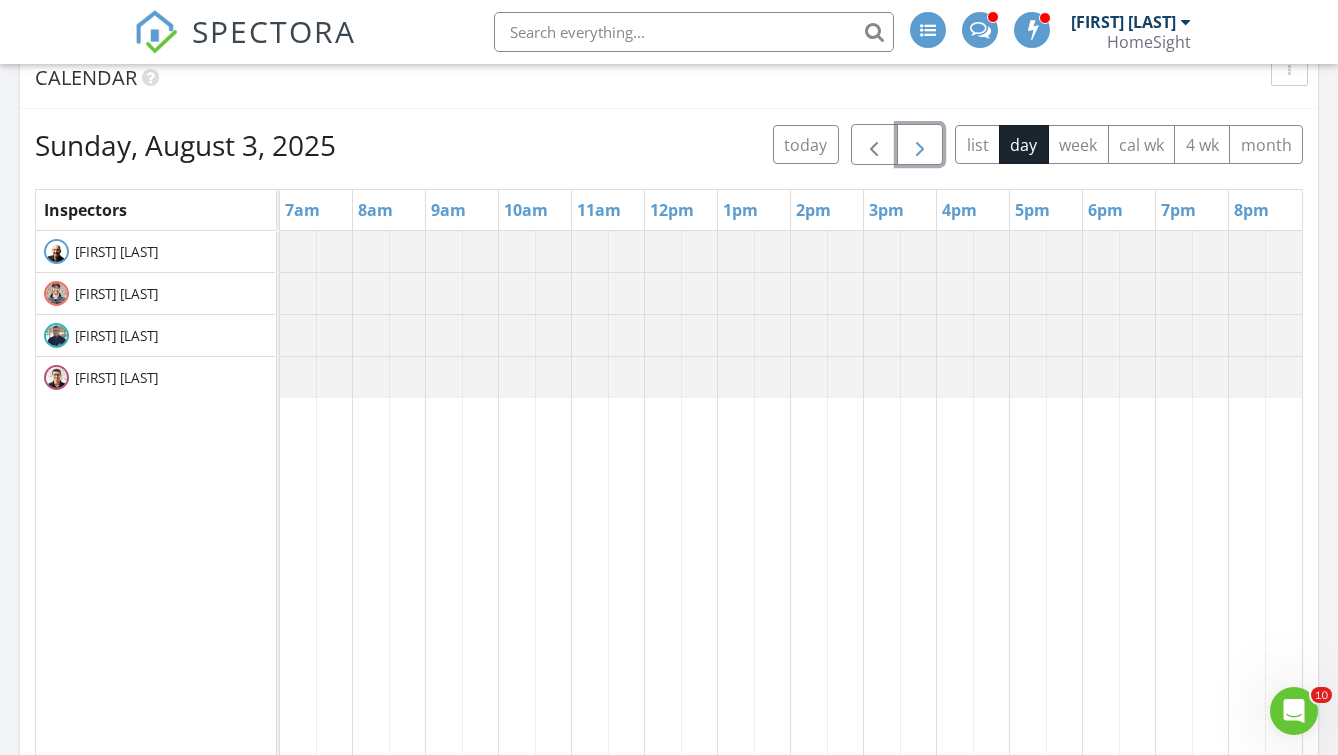 click at bounding box center (920, 144) 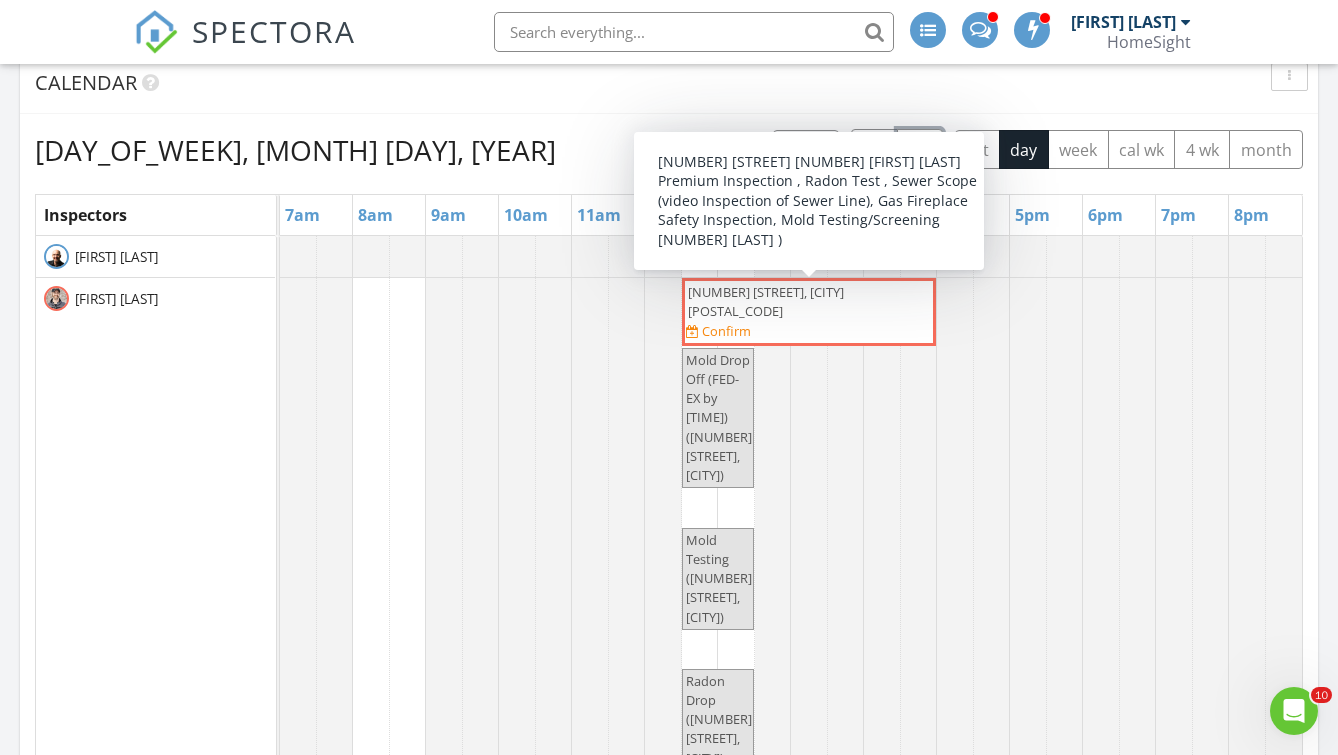 click on "13840 Edenwood Way, Apple Valley 55124" at bounding box center (809, 302) 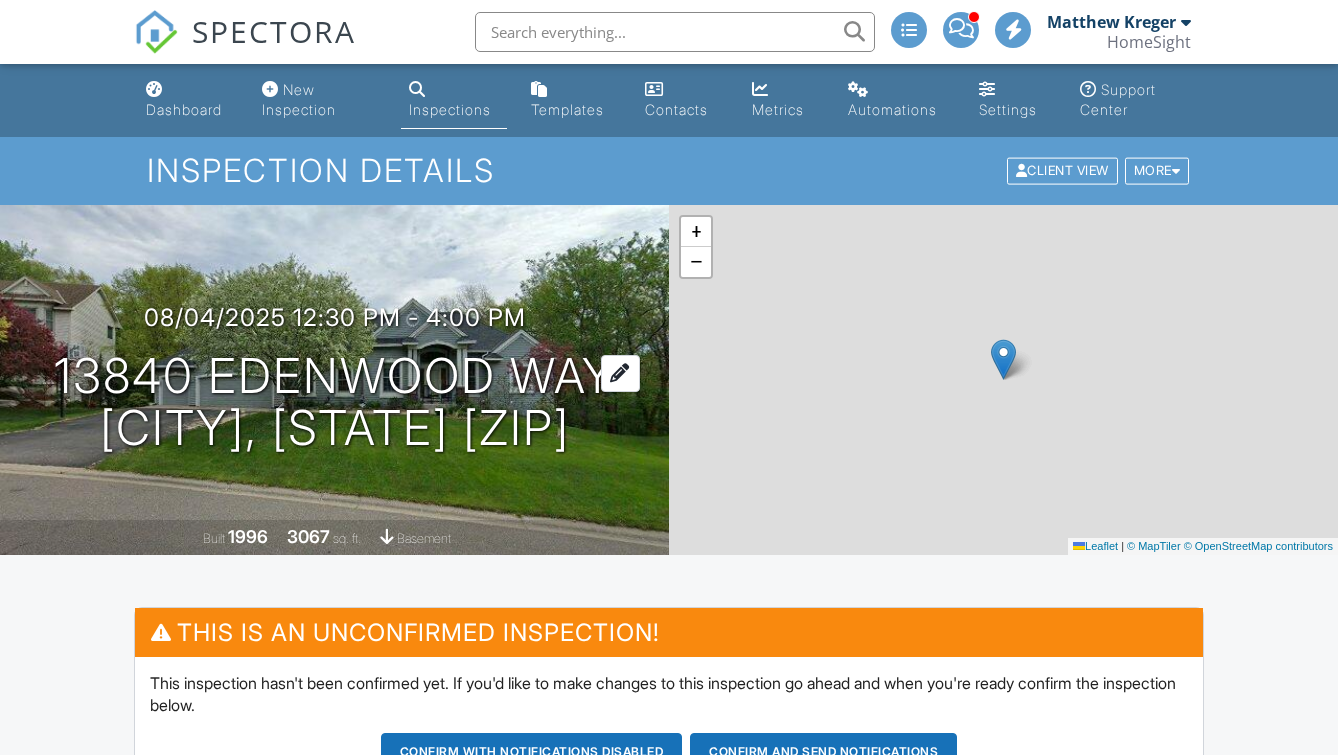 scroll, scrollTop: 0, scrollLeft: 0, axis: both 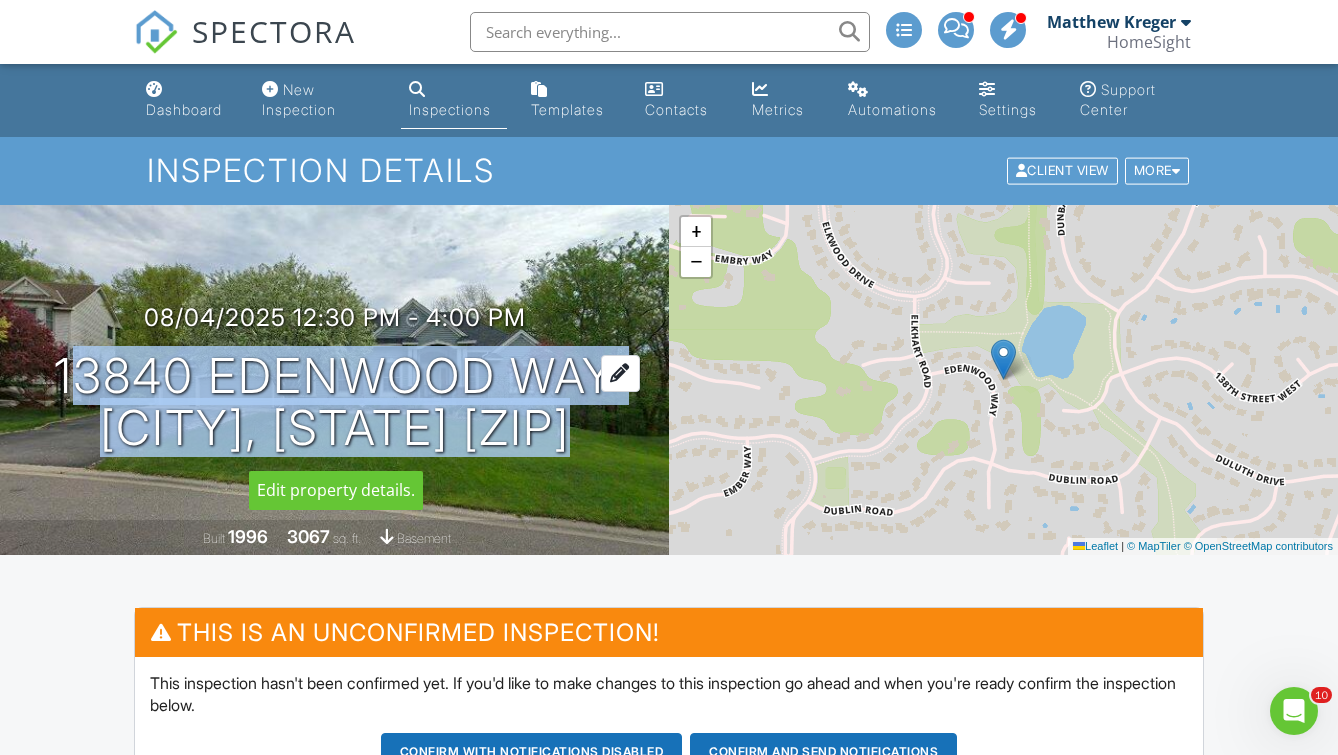 copy on "13840 Edenwood Way
Apple Valley, MN 55124" 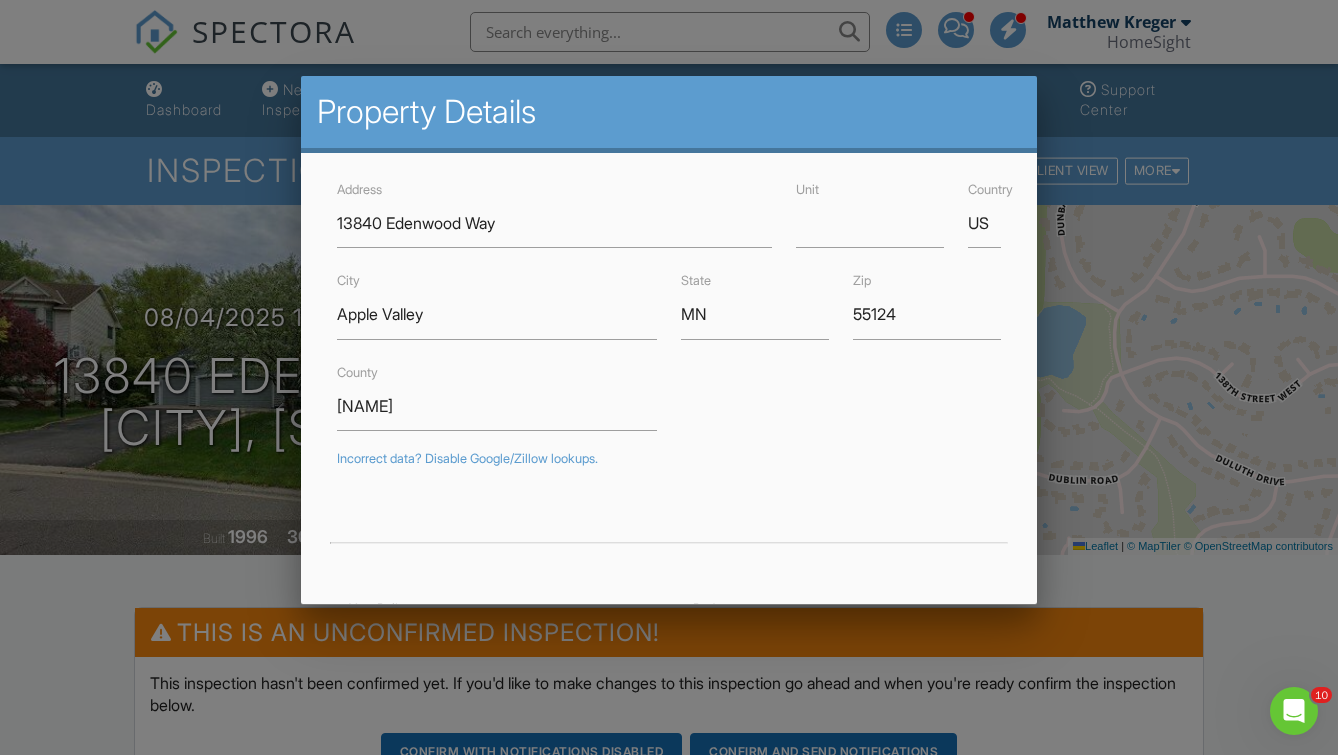 click at bounding box center [669, 372] 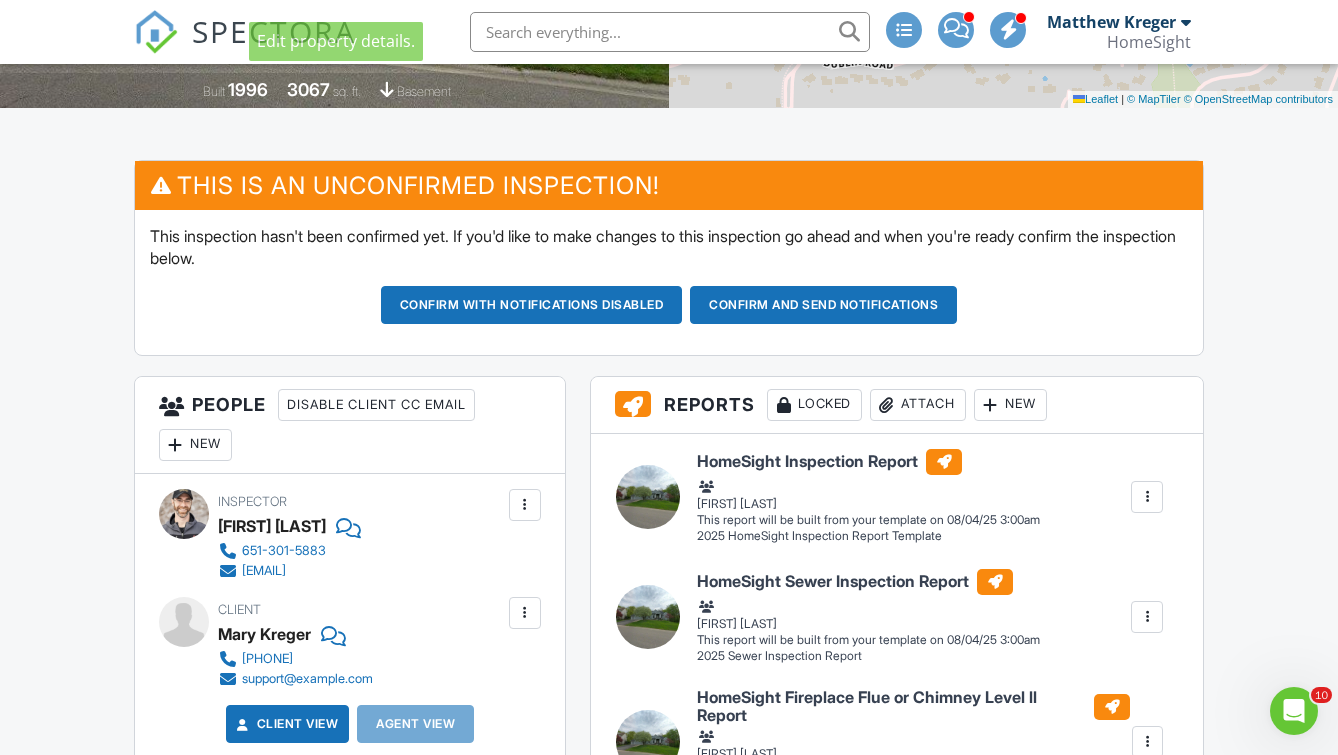 scroll, scrollTop: 520, scrollLeft: 0, axis: vertical 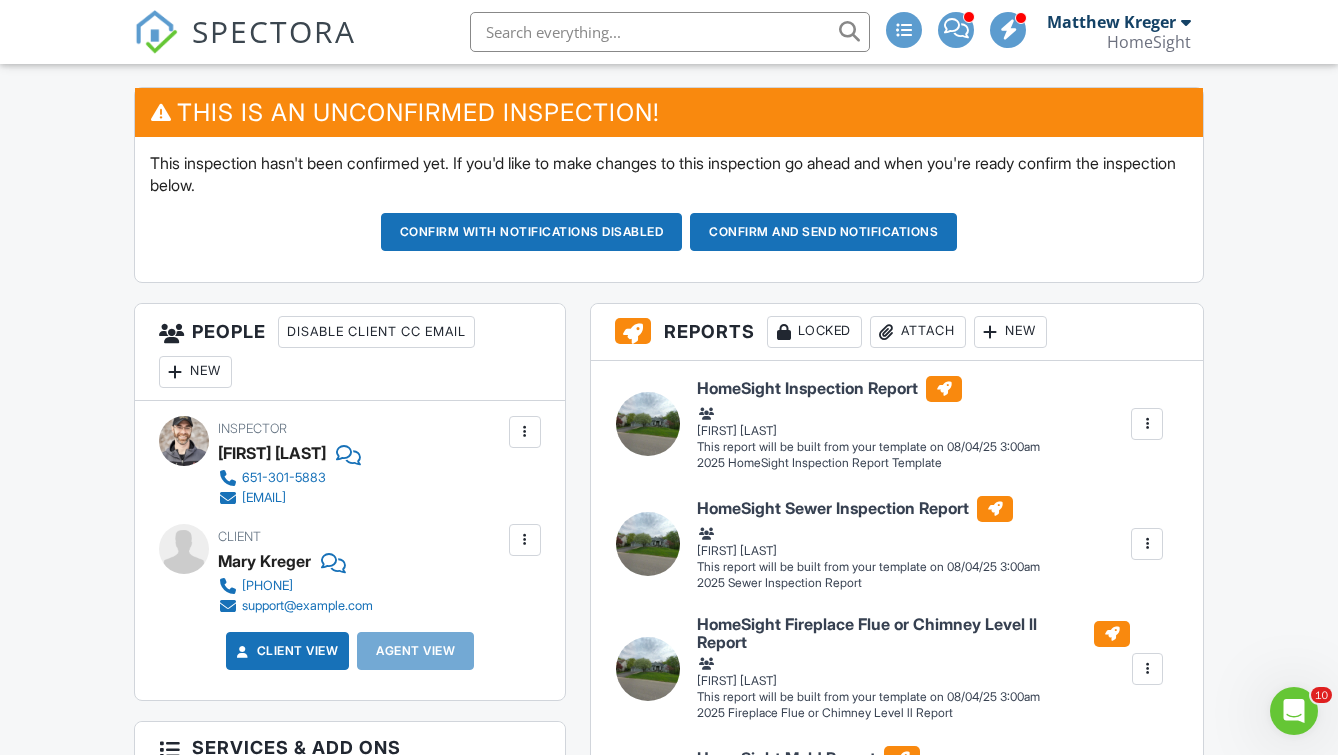 click on "New" at bounding box center (195, 372) 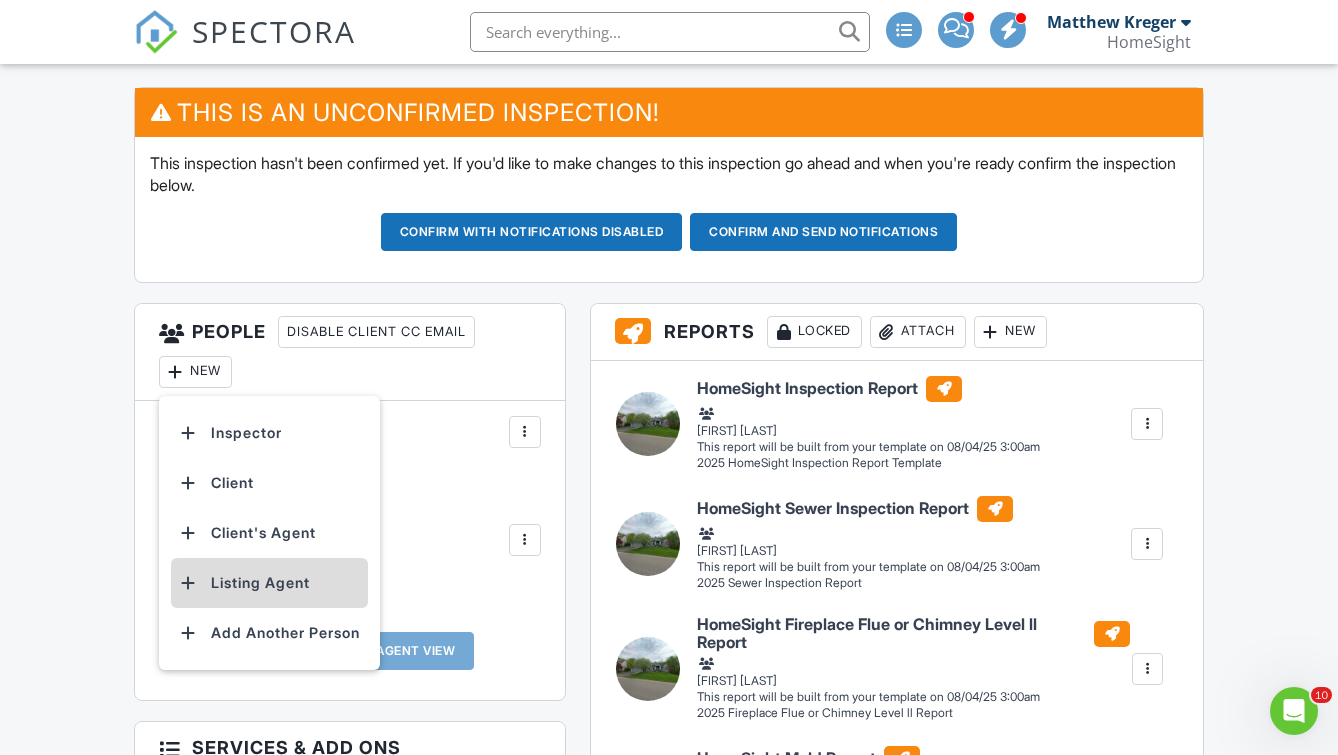 click on "Listing Agent" at bounding box center [269, 583] 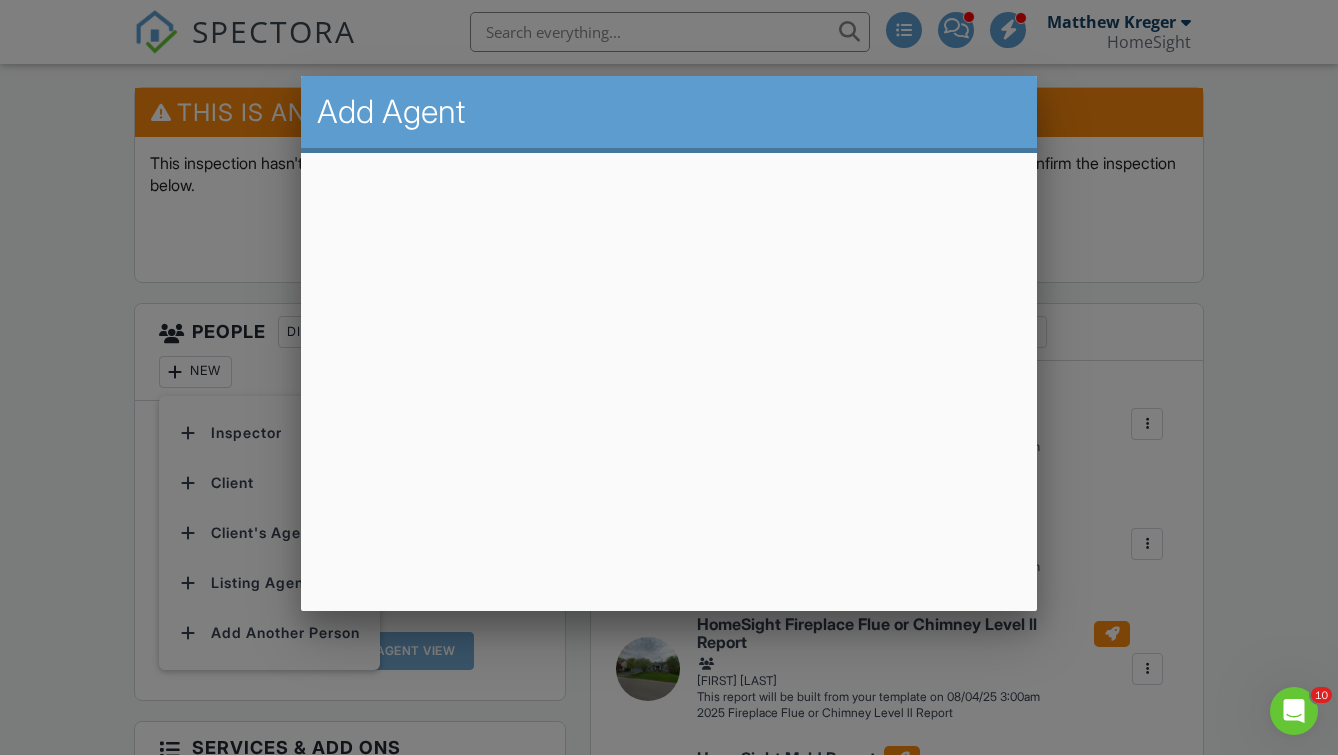 click at bounding box center [669, 372] 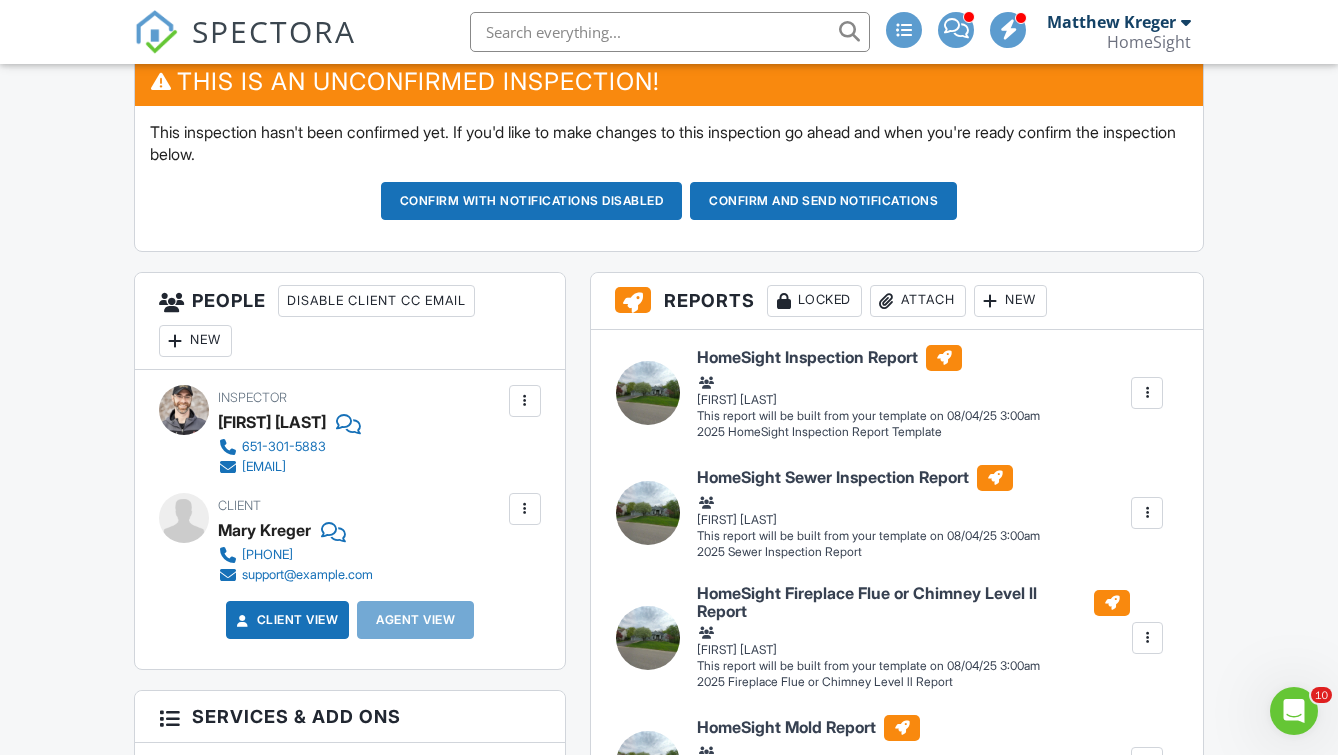 scroll, scrollTop: 536, scrollLeft: 0, axis: vertical 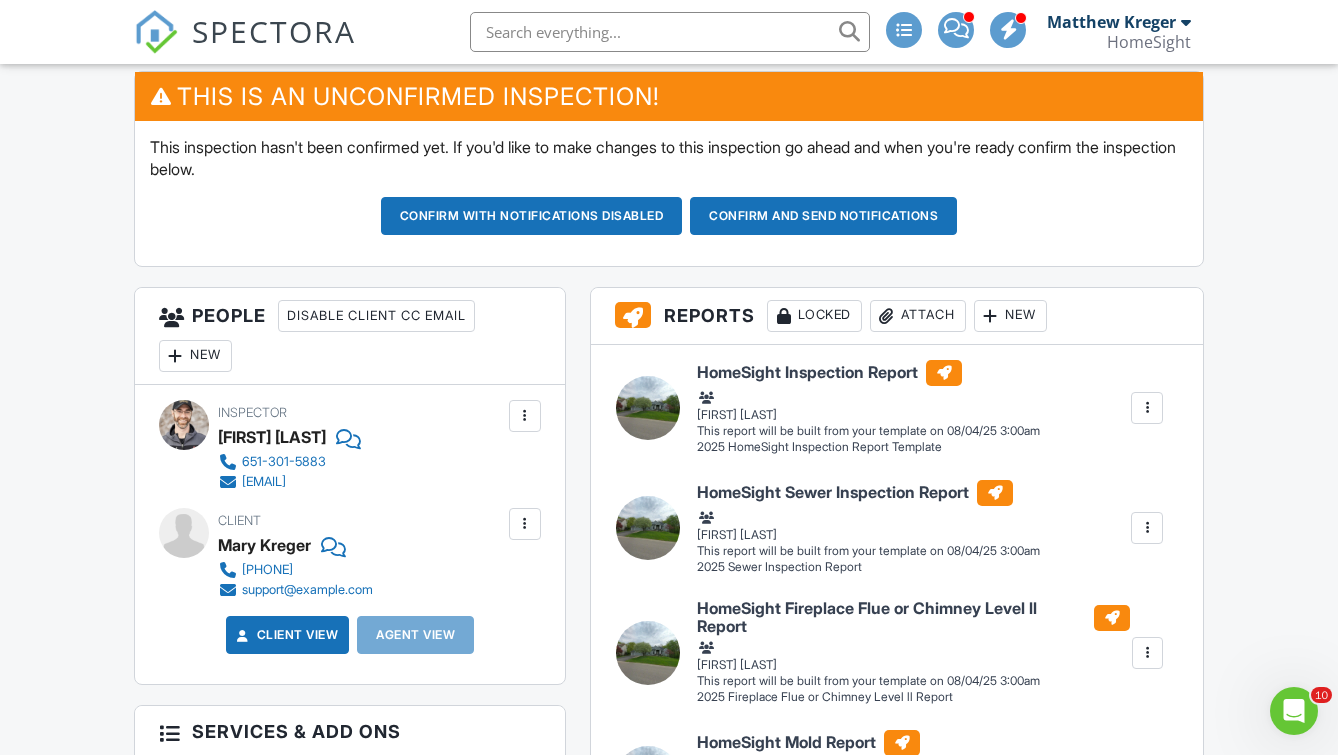 click on "New" at bounding box center [195, 356] 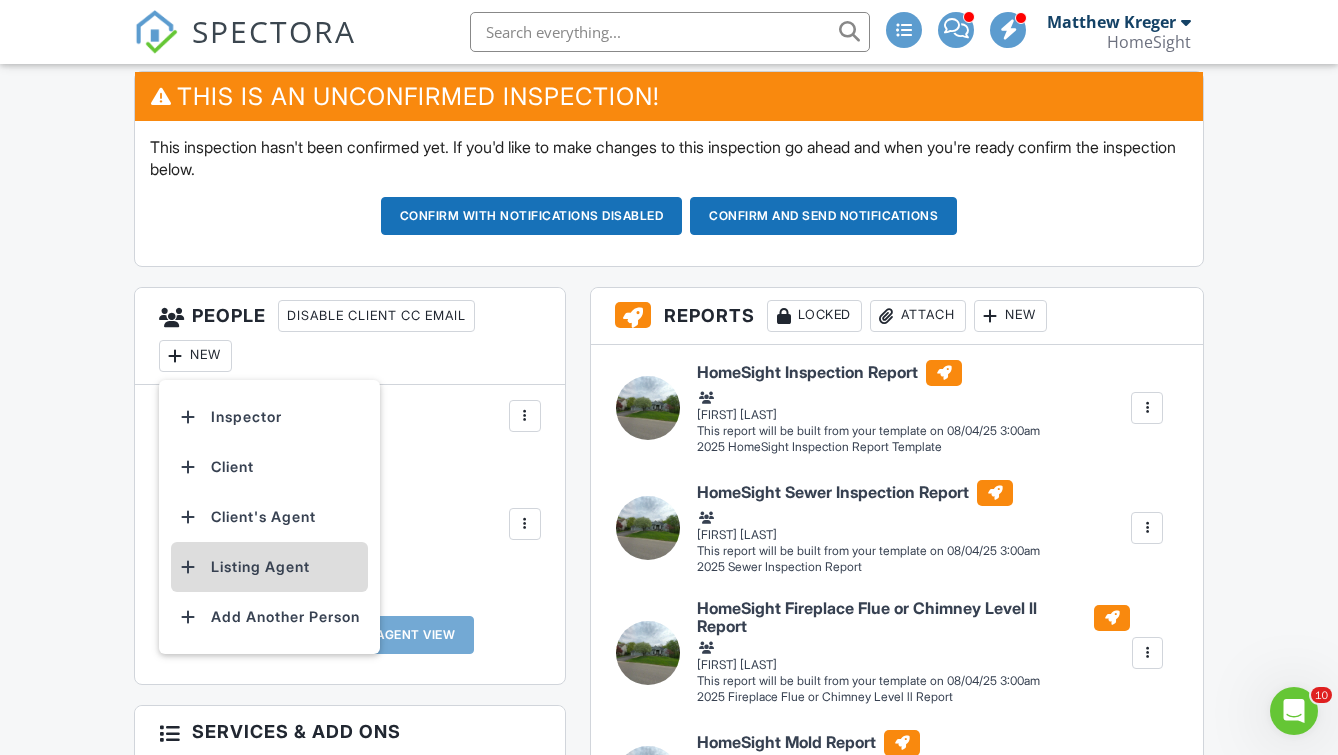 click on "Listing Agent" at bounding box center [269, 567] 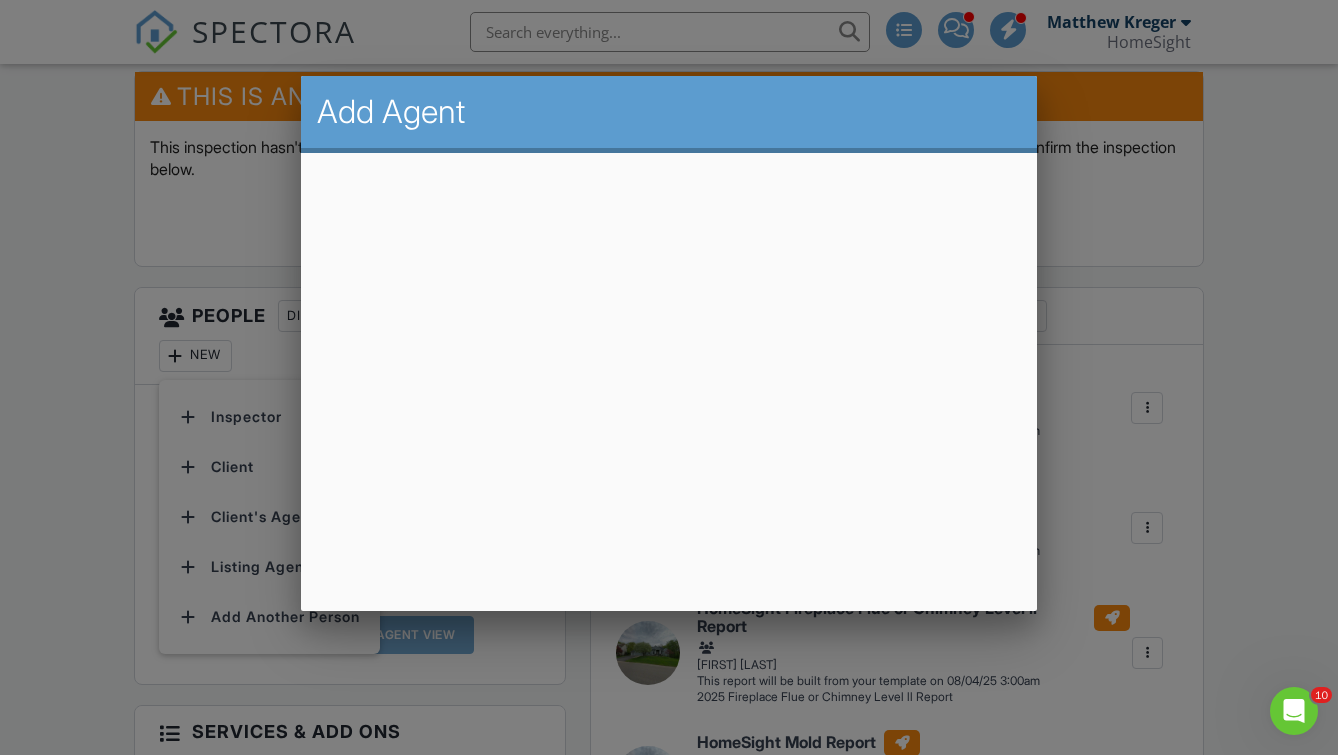 click at bounding box center [669, 372] 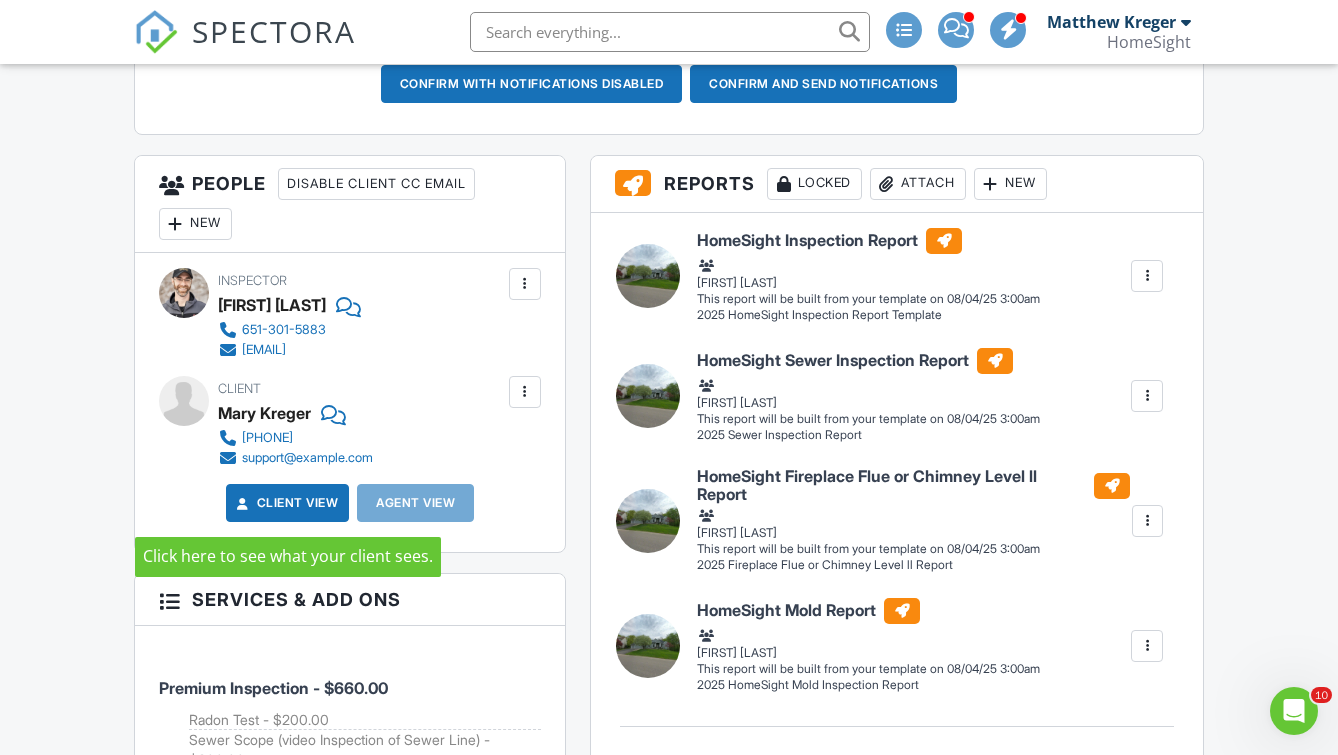 scroll, scrollTop: 678, scrollLeft: 0, axis: vertical 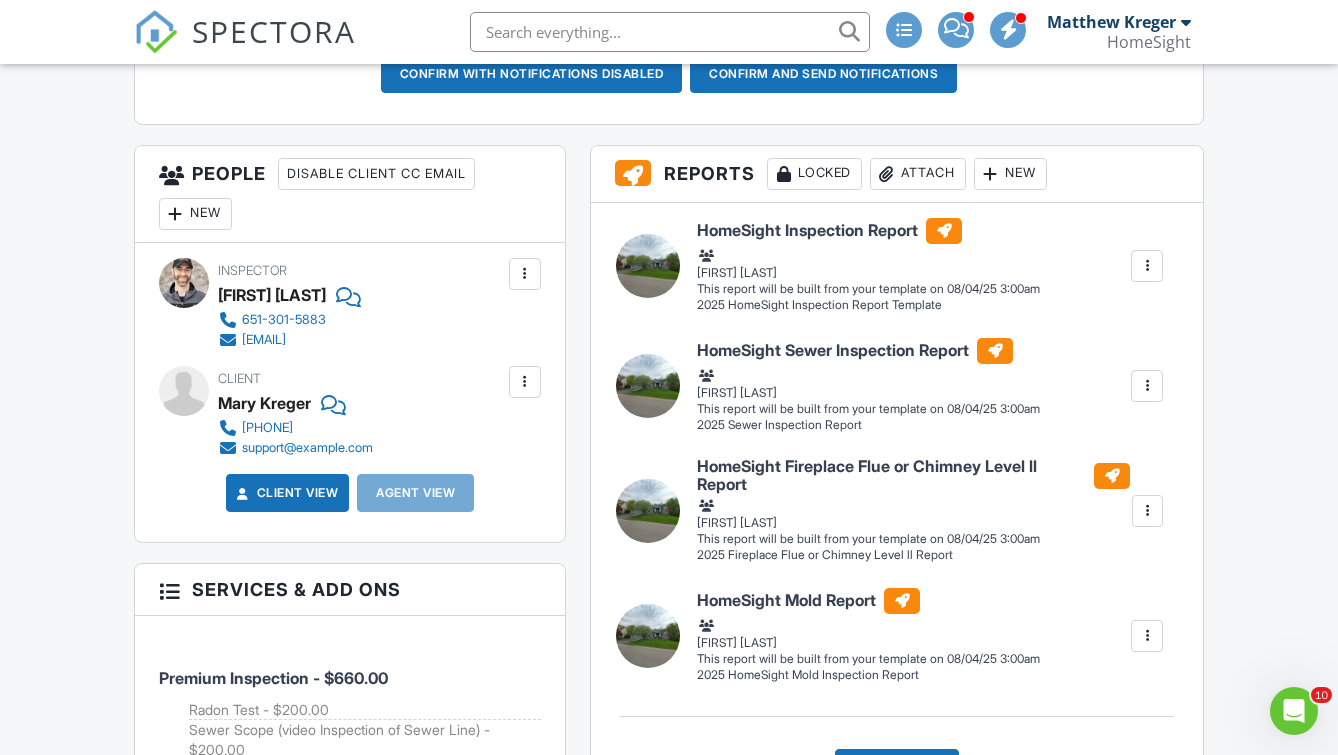click on "People
Disable Client CC Email
New
Inspector
Client
Client's Agent
Listing Agent
Add Another Person" at bounding box center [350, 194] 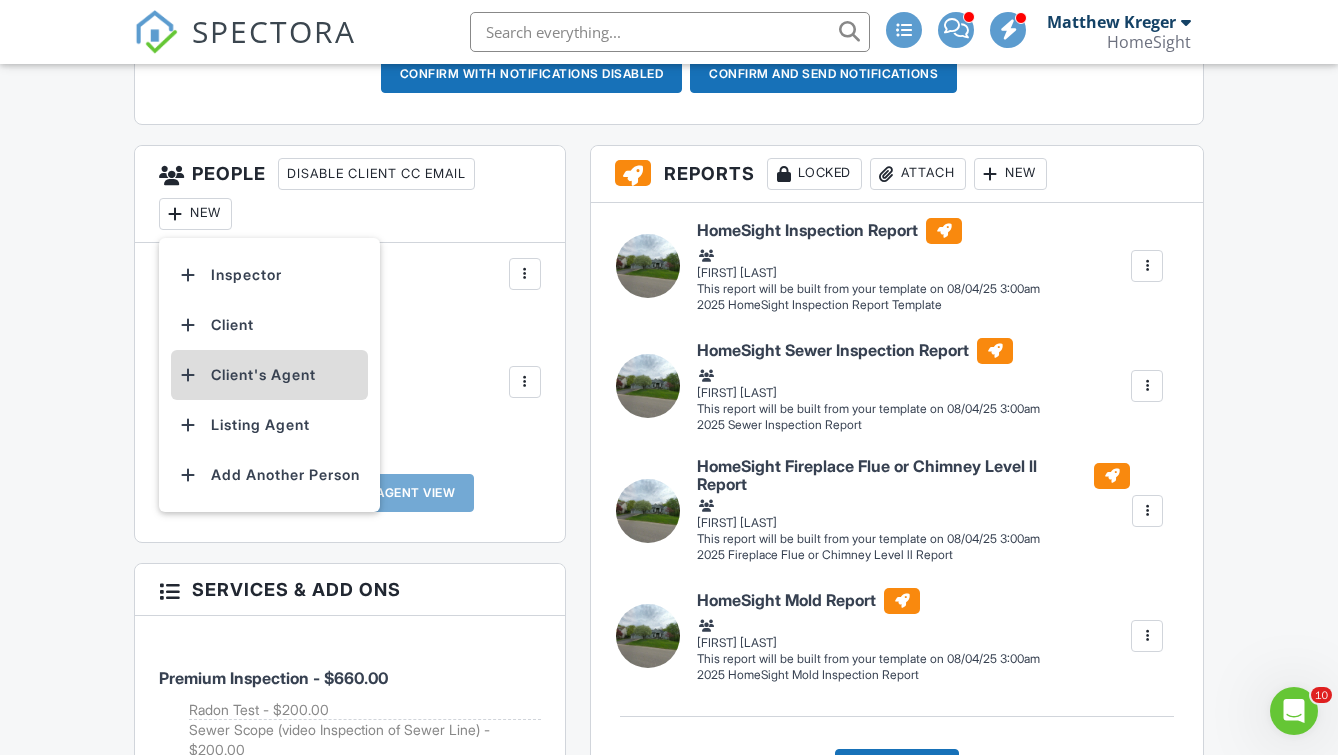click on "Client's Agent" at bounding box center (269, 375) 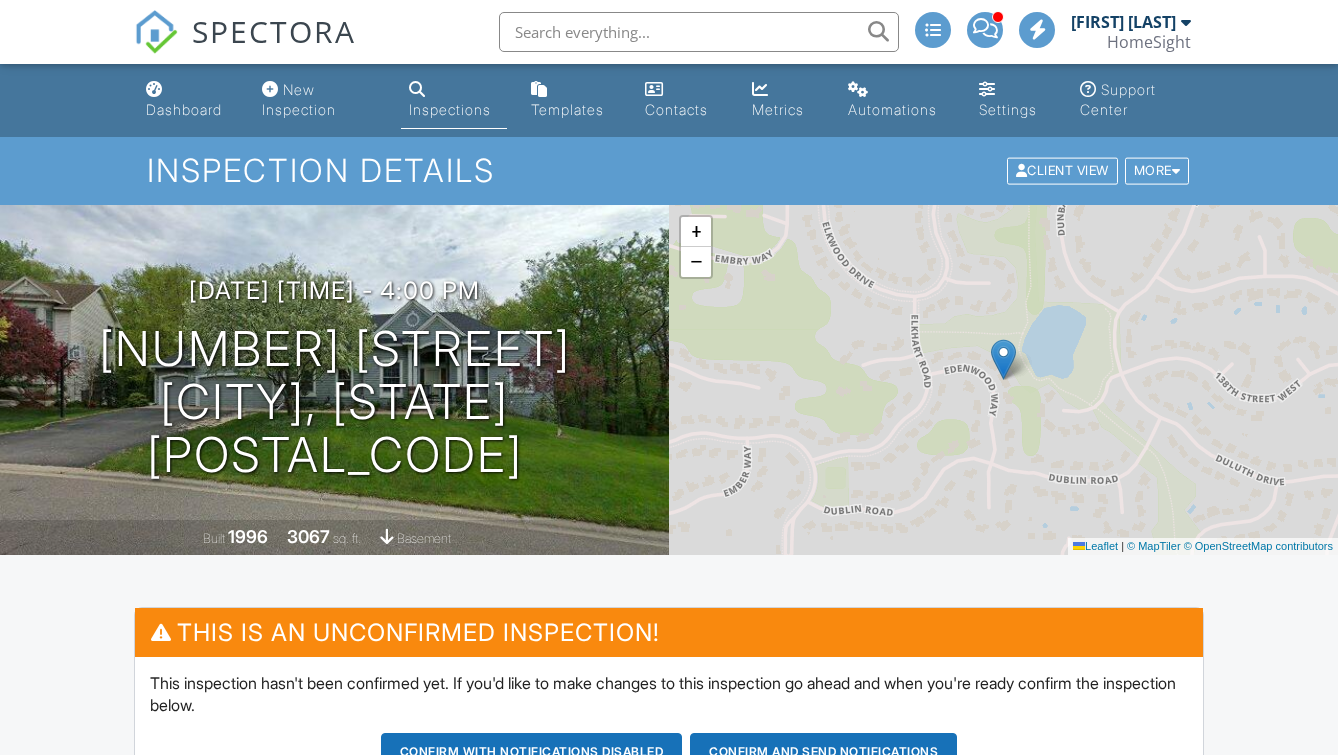 scroll, scrollTop: 677, scrollLeft: 0, axis: vertical 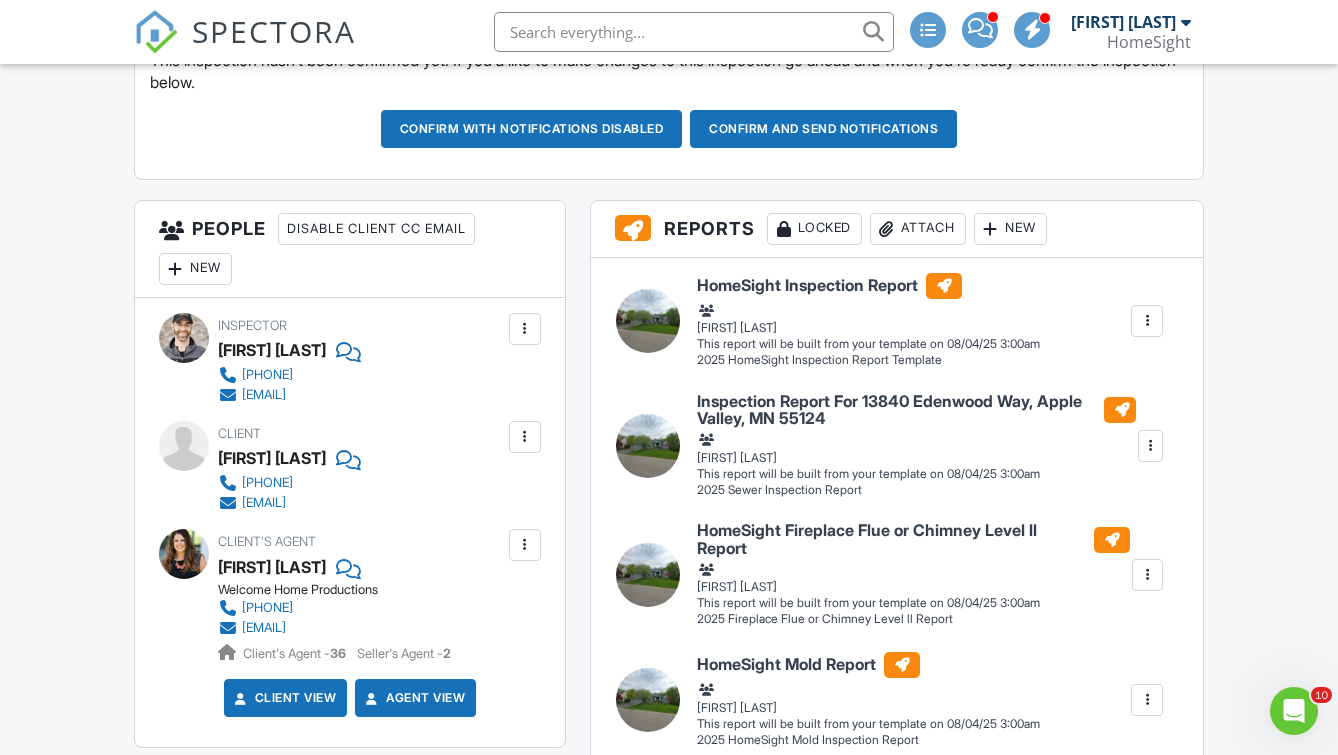 click on "New" at bounding box center (195, 269) 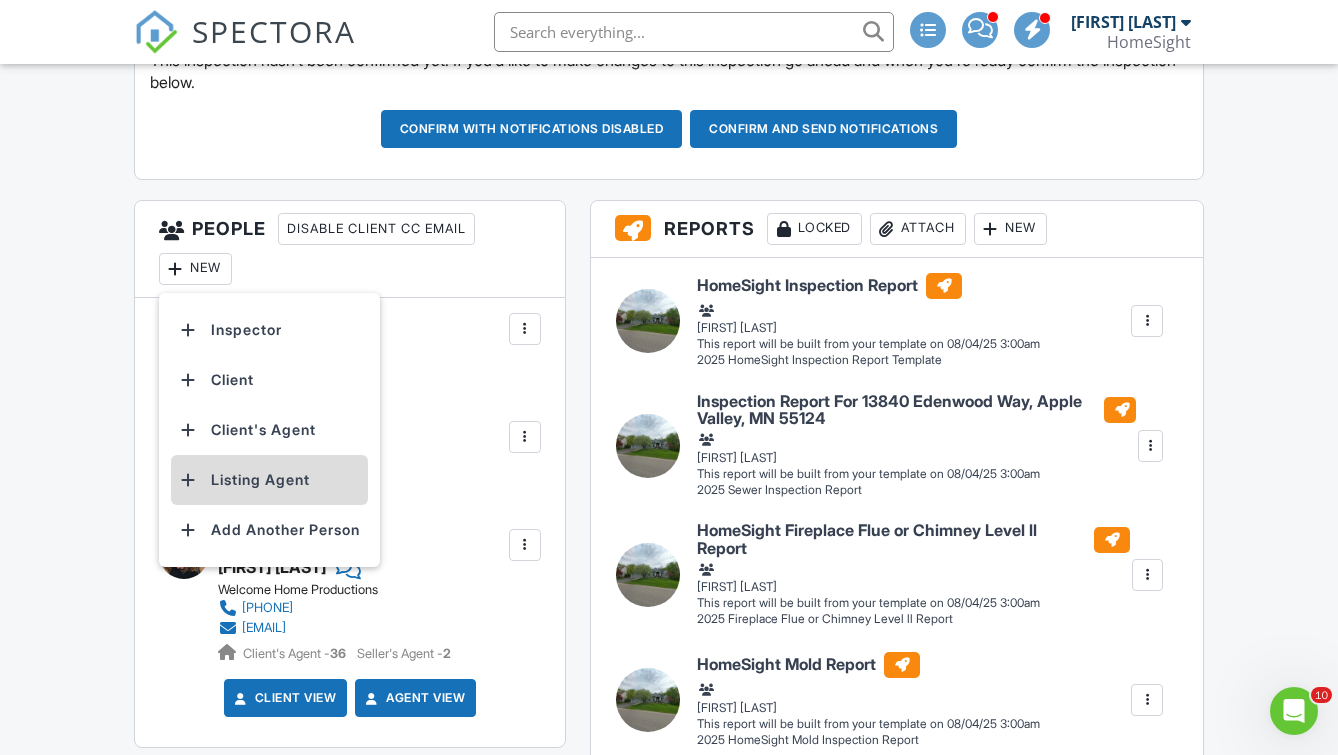 click on "Listing Agent" at bounding box center (269, 480) 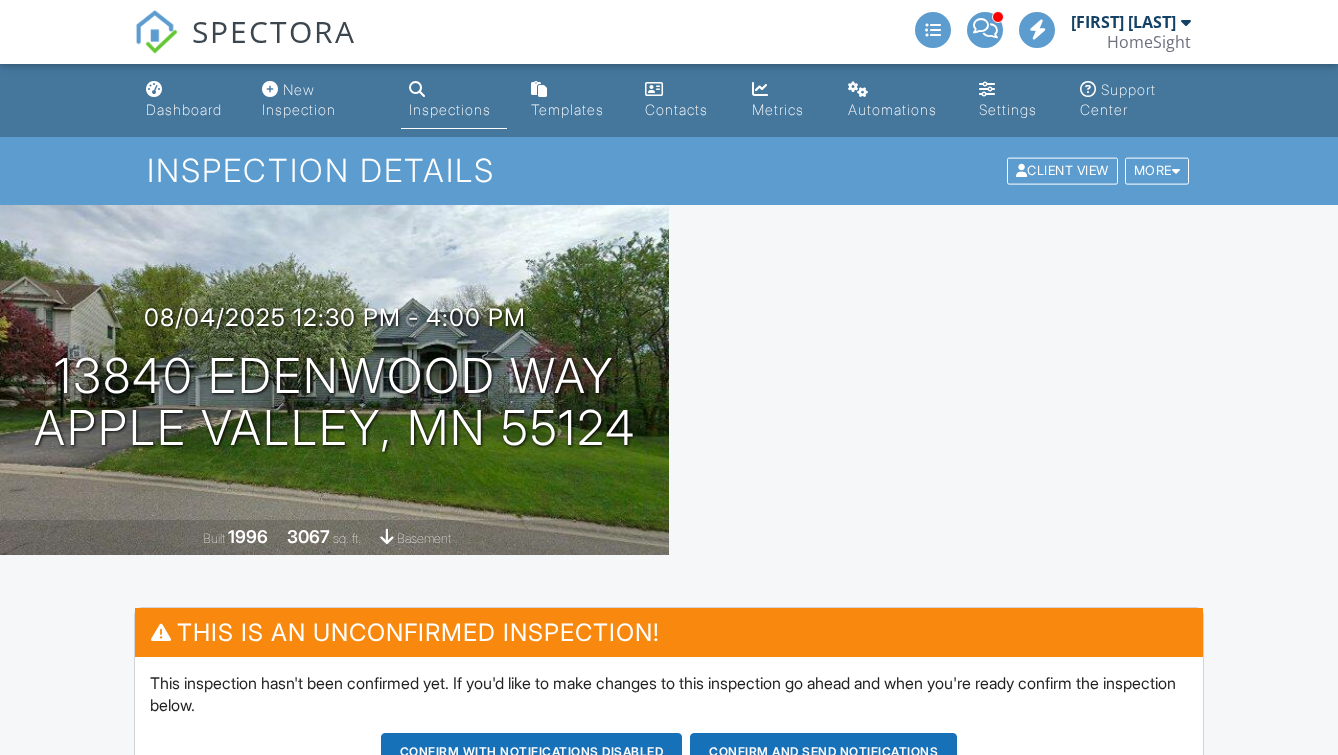 scroll, scrollTop: 623, scrollLeft: 0, axis: vertical 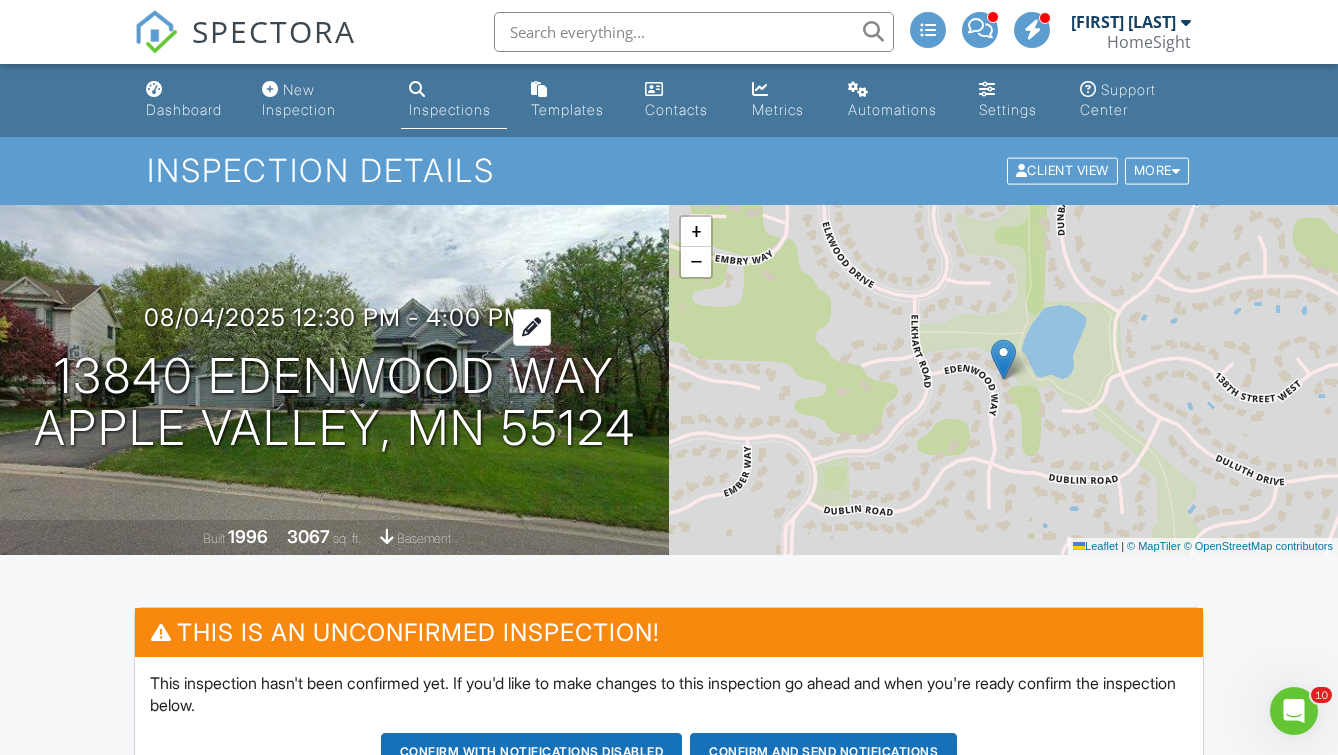 click on "08/04/2025 12:30 pm
- 4:00 pm" at bounding box center [335, 317] 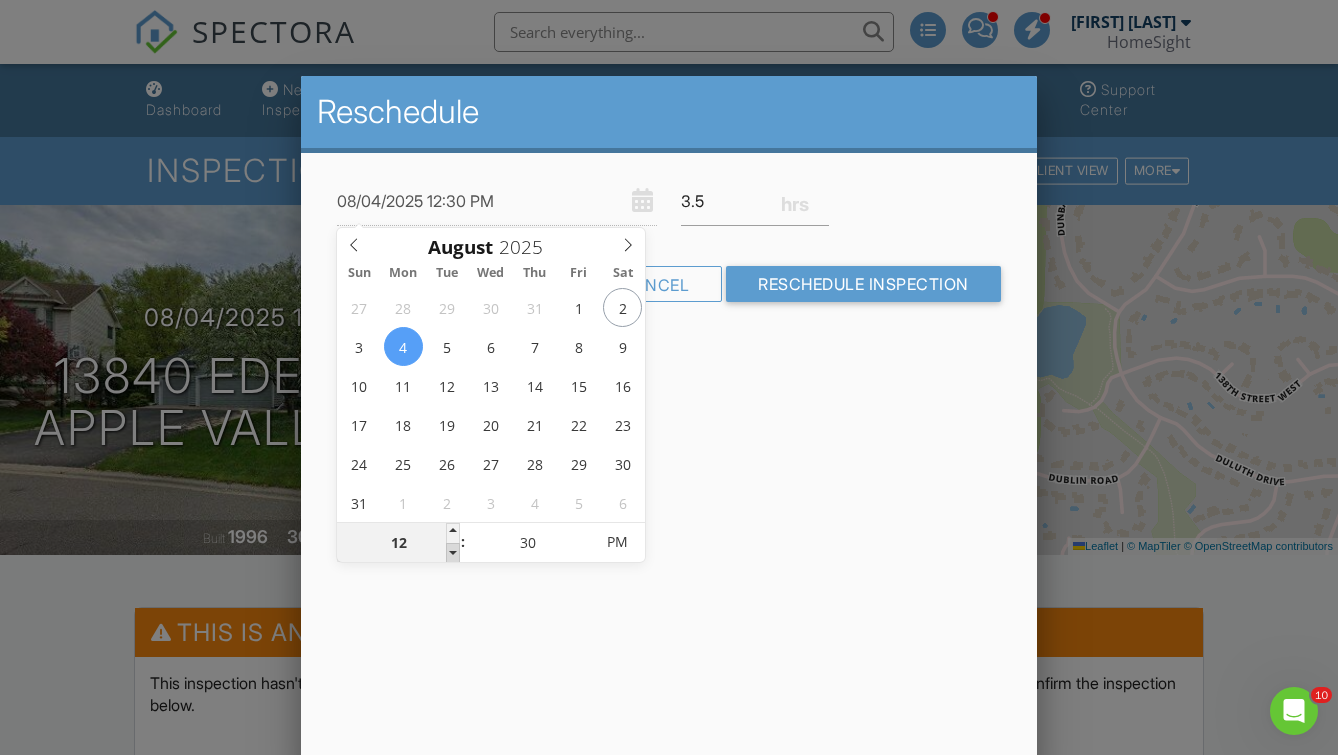 type on "11" 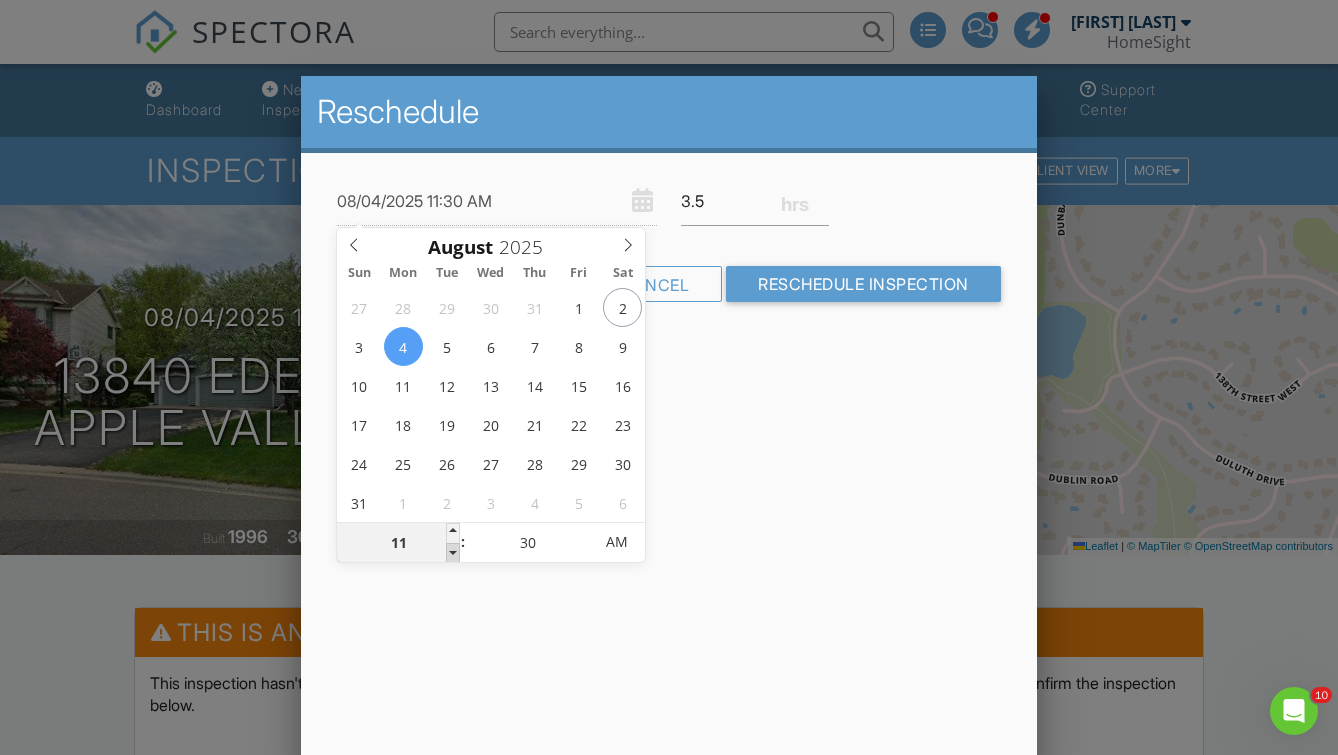 click at bounding box center [453, 553] 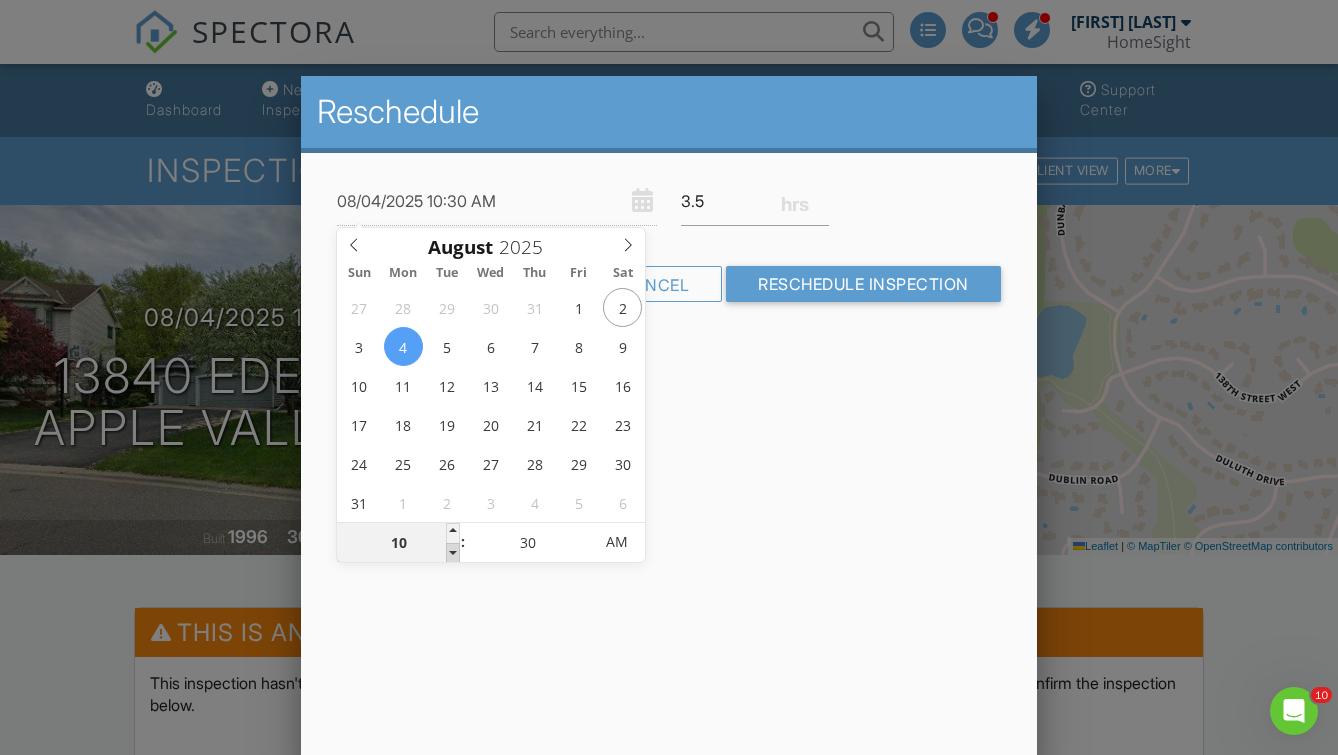 click at bounding box center [453, 553] 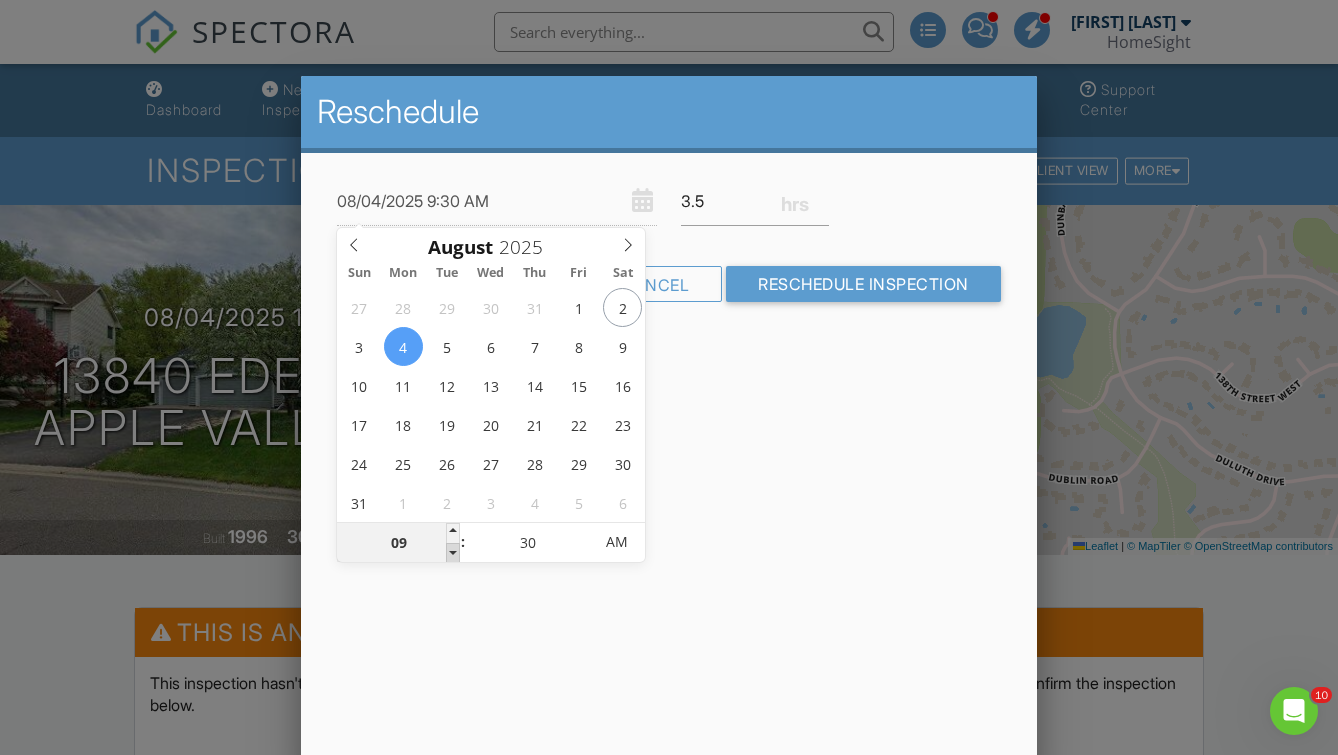 click at bounding box center [453, 553] 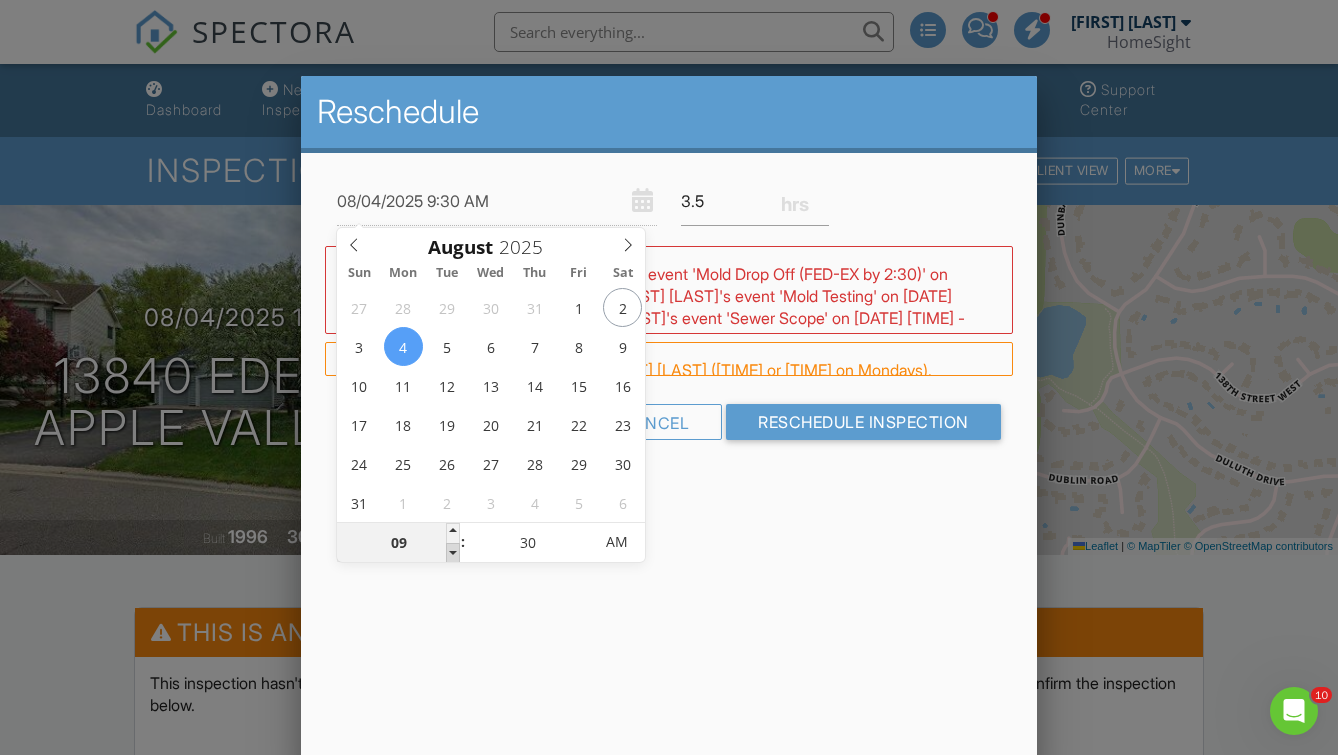 type on "08" 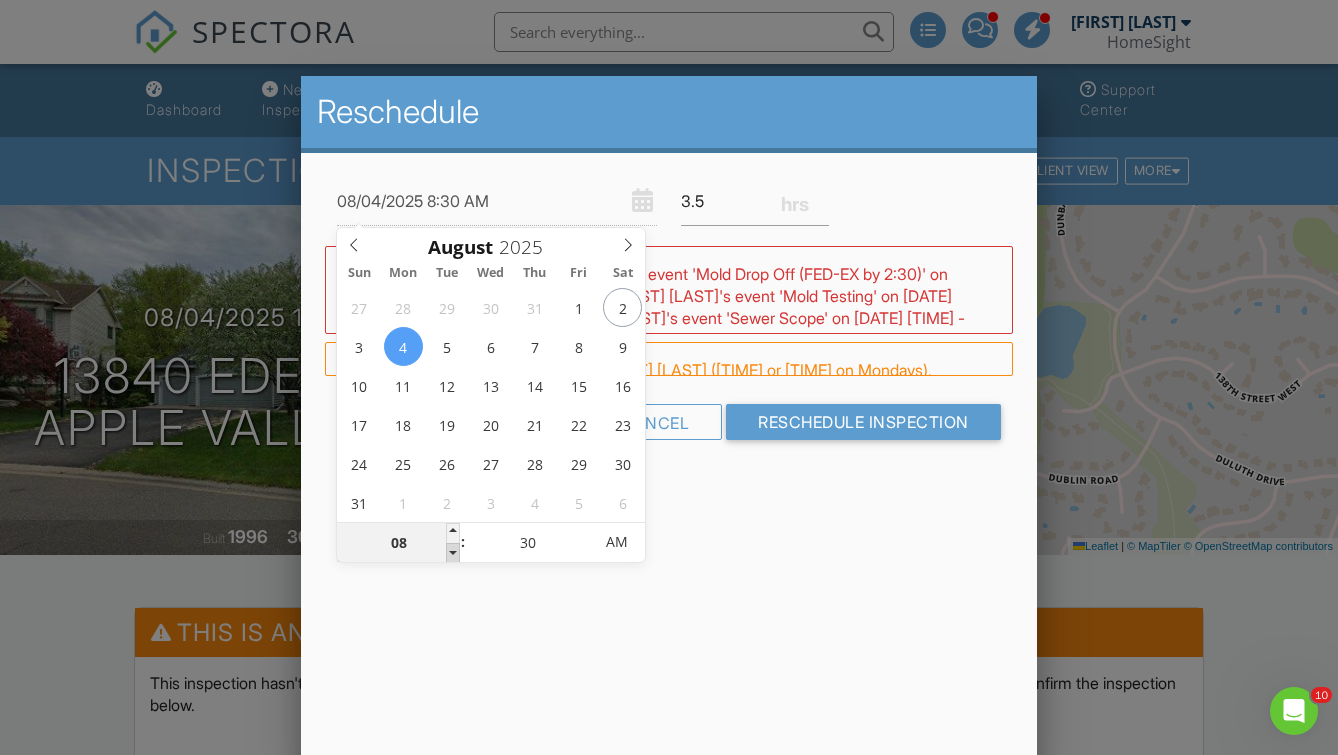 click at bounding box center (453, 553) 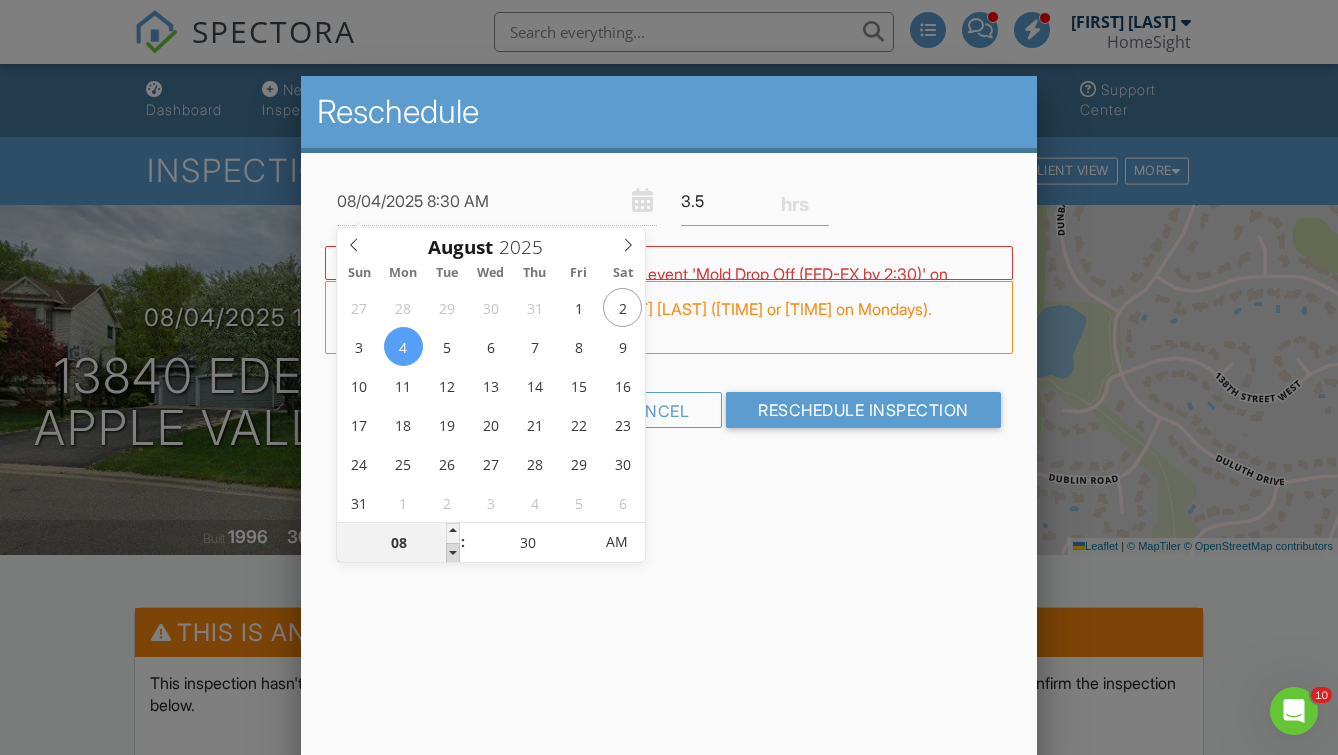 type on "07" 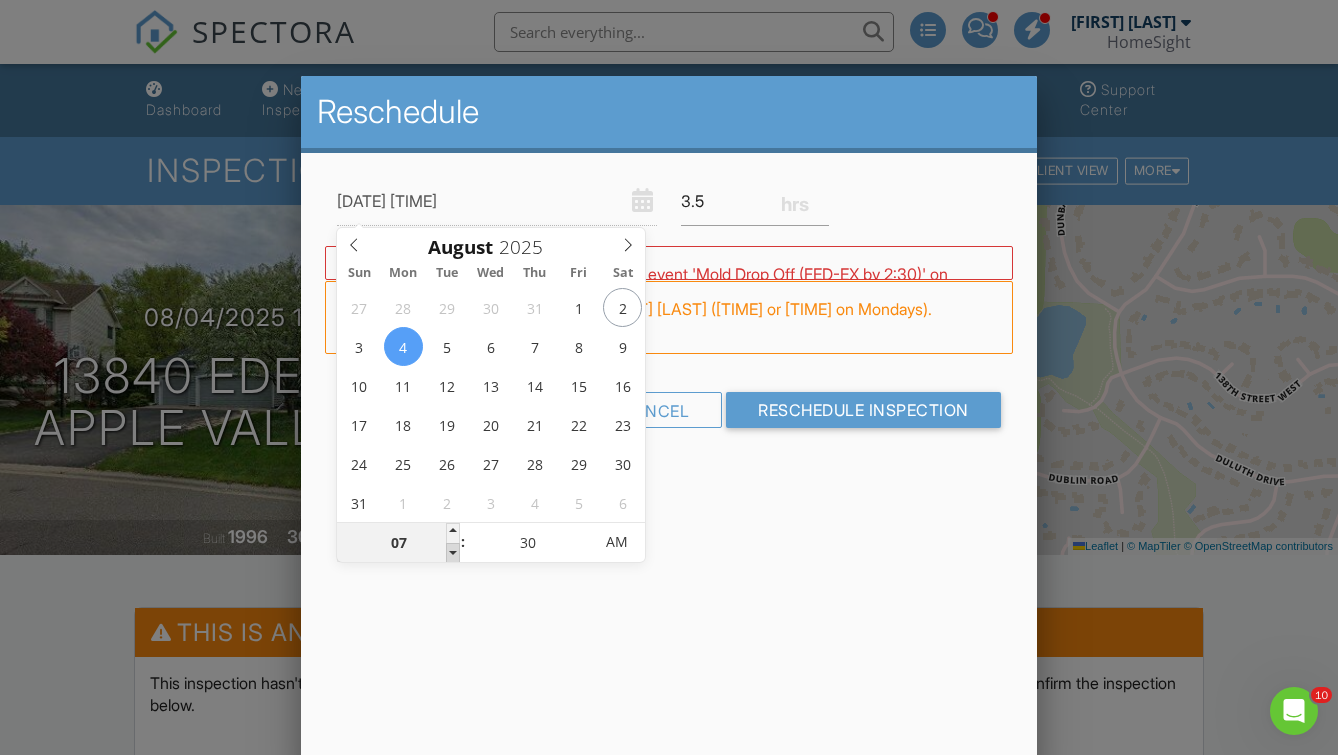 click at bounding box center [453, 553] 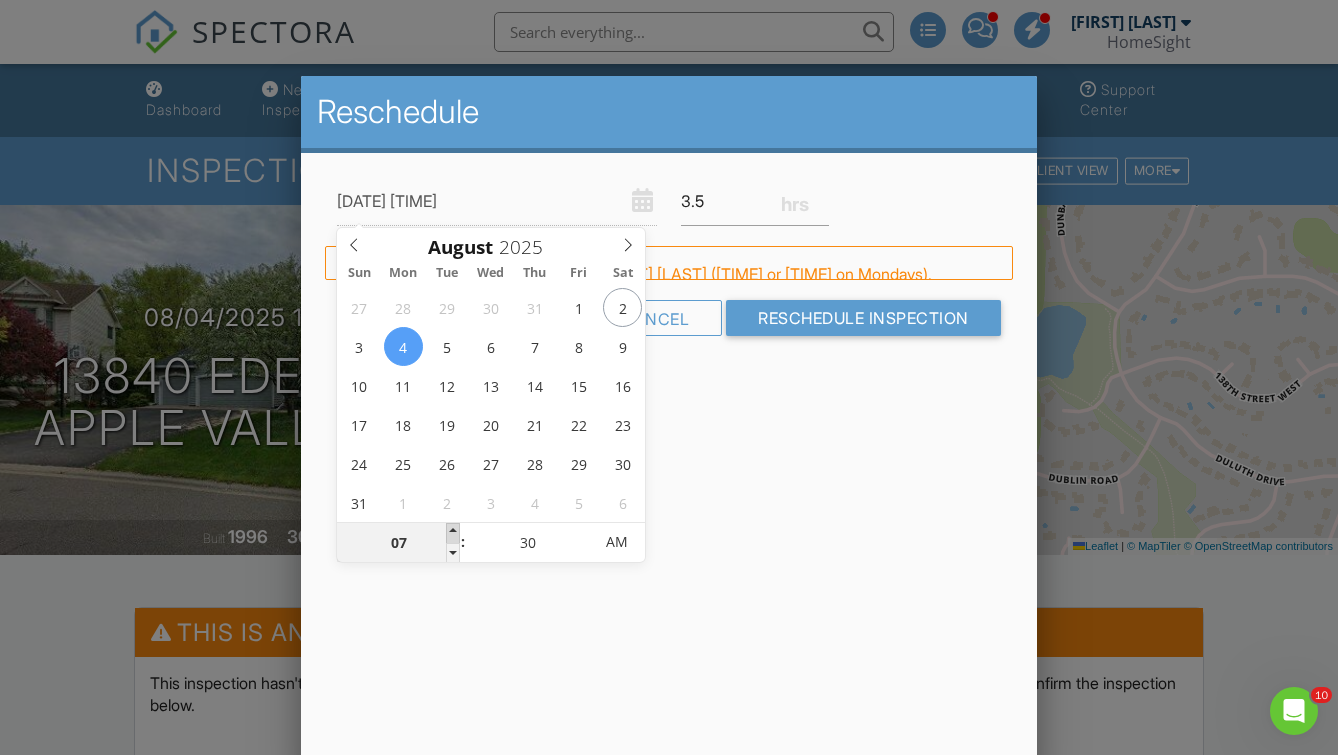 type on "08" 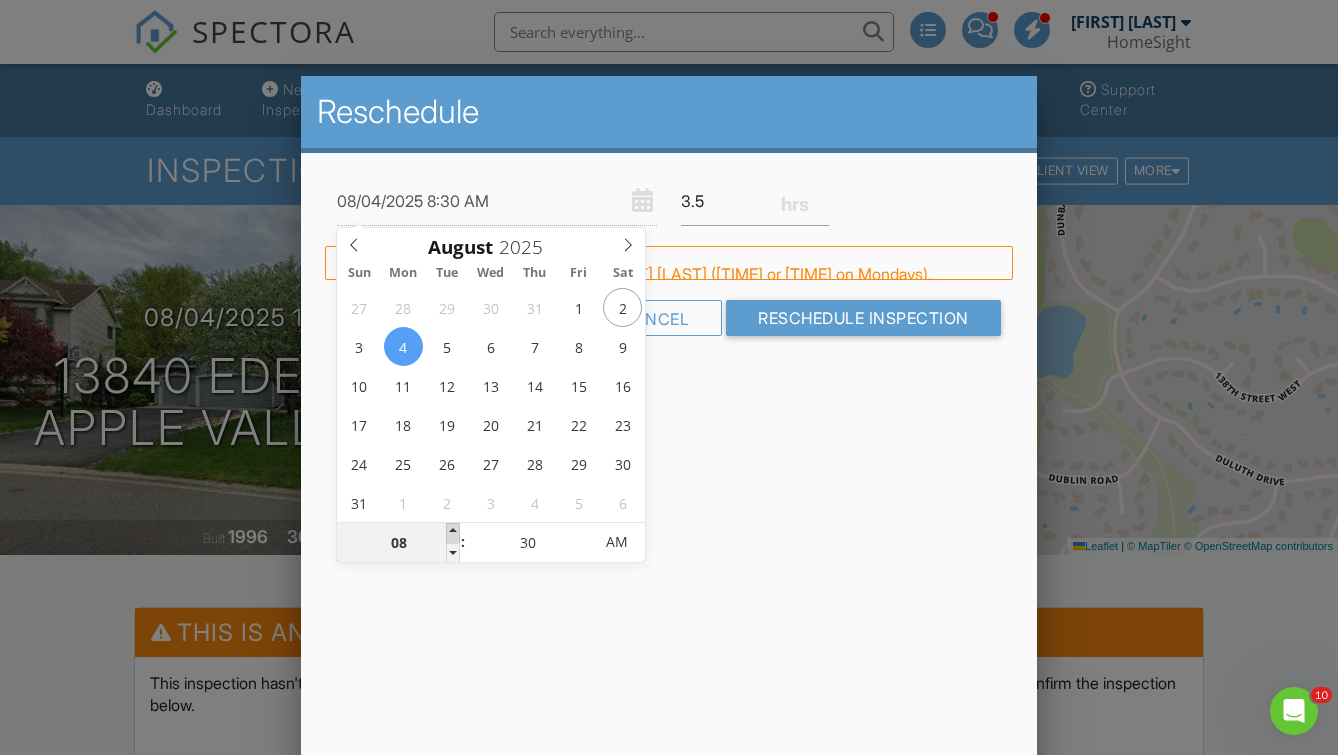click at bounding box center (453, 533) 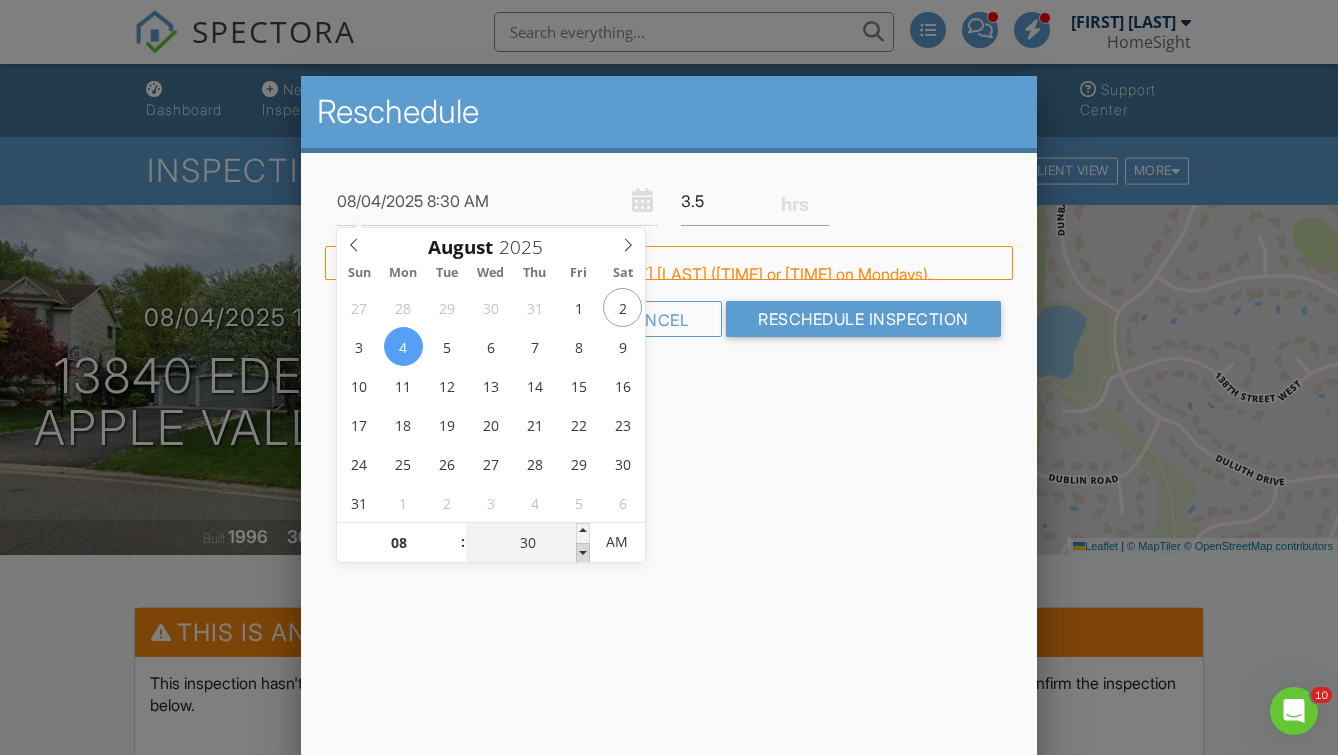 type on "25" 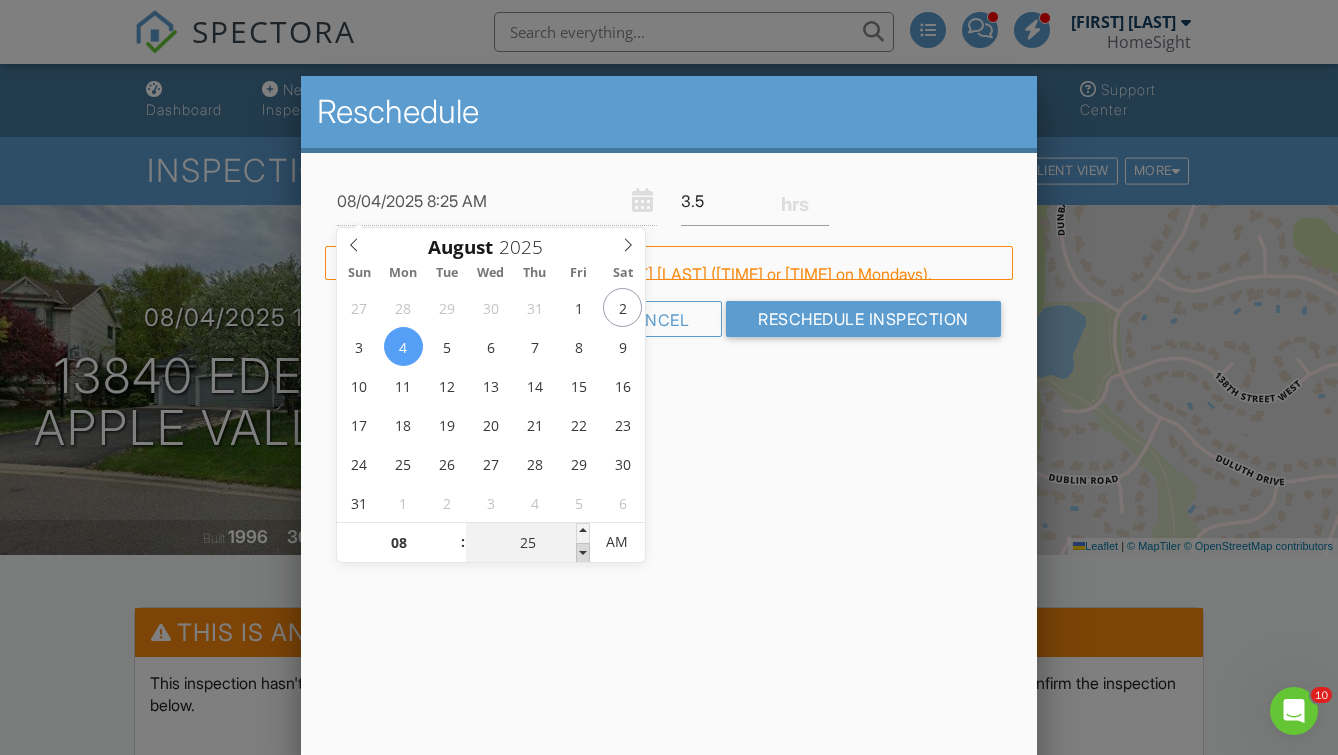 click at bounding box center [583, 553] 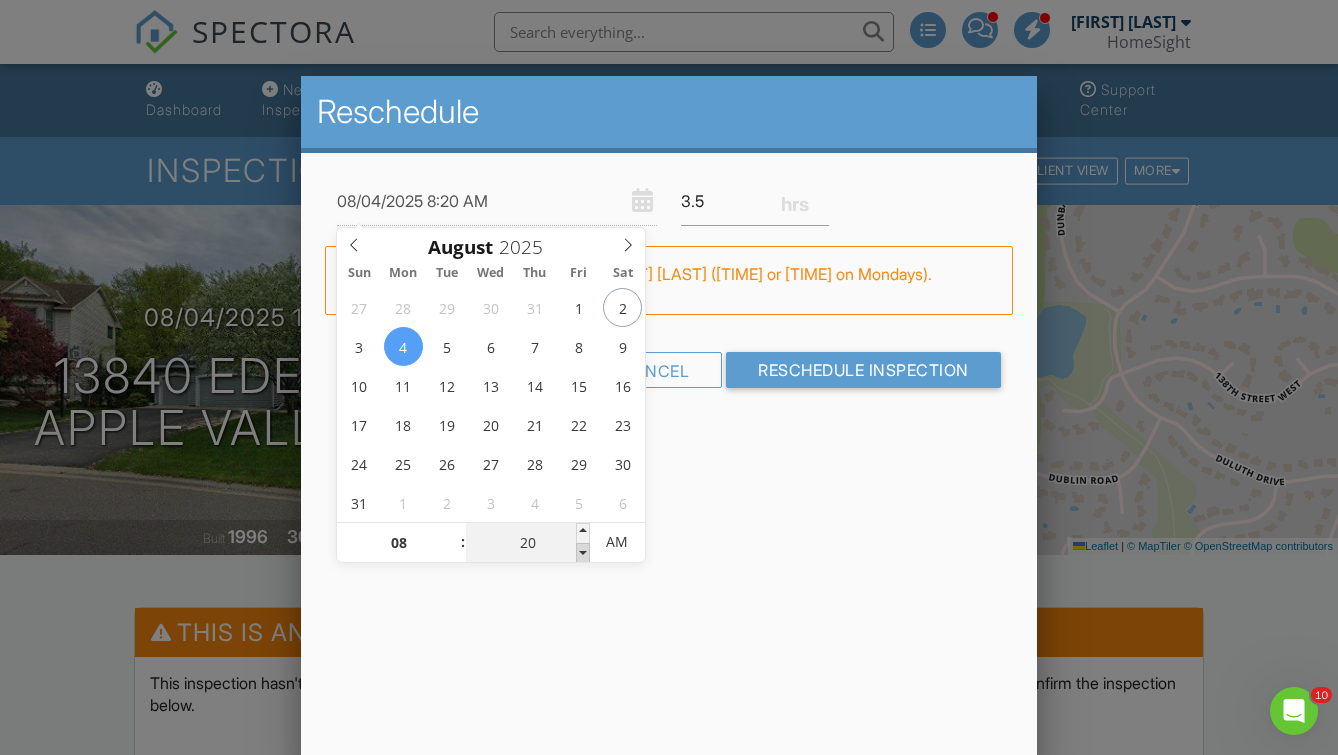 click at bounding box center (583, 553) 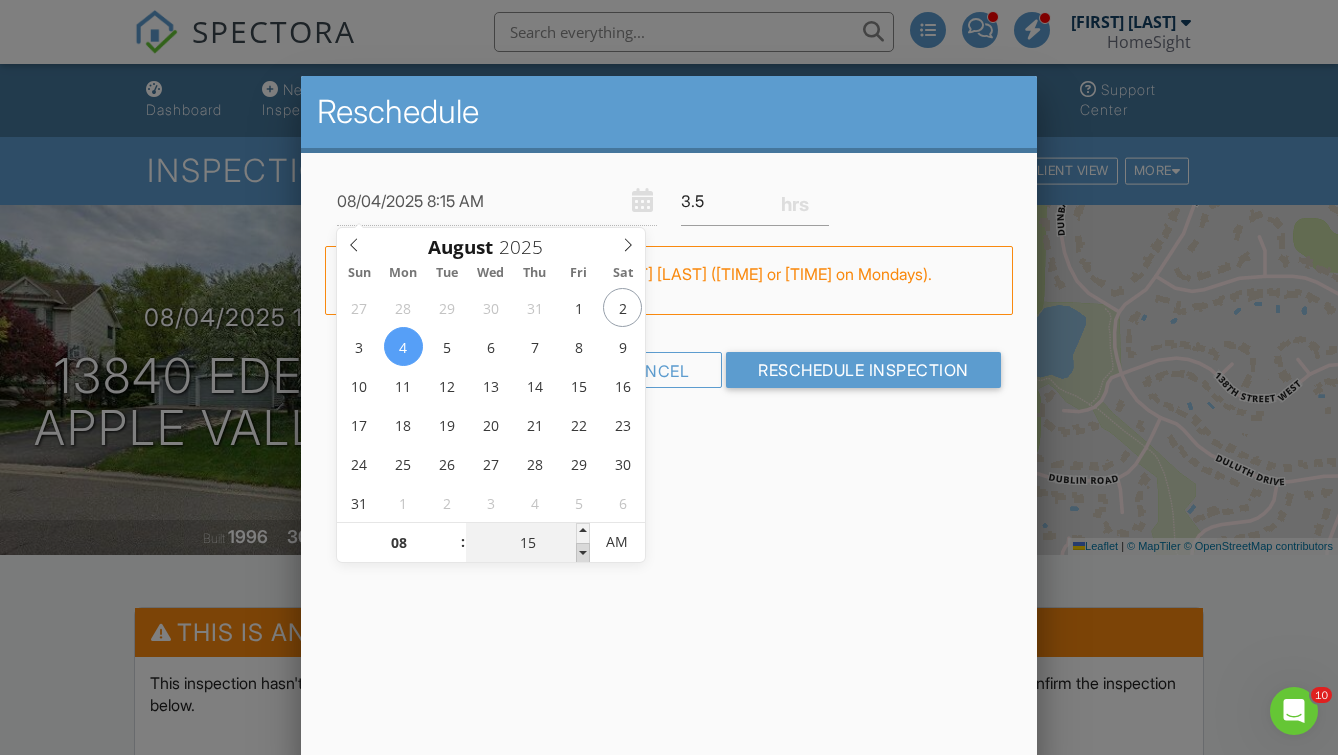 click at bounding box center [583, 553] 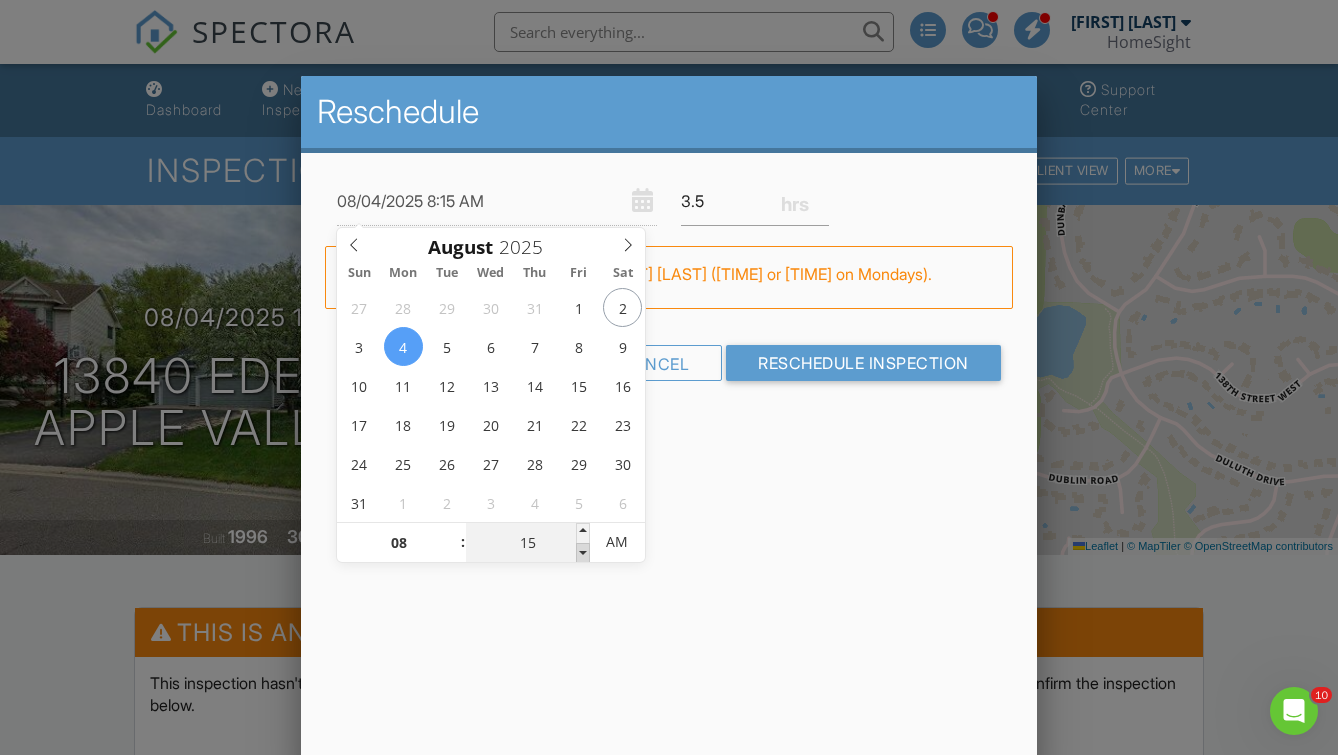 type on "10" 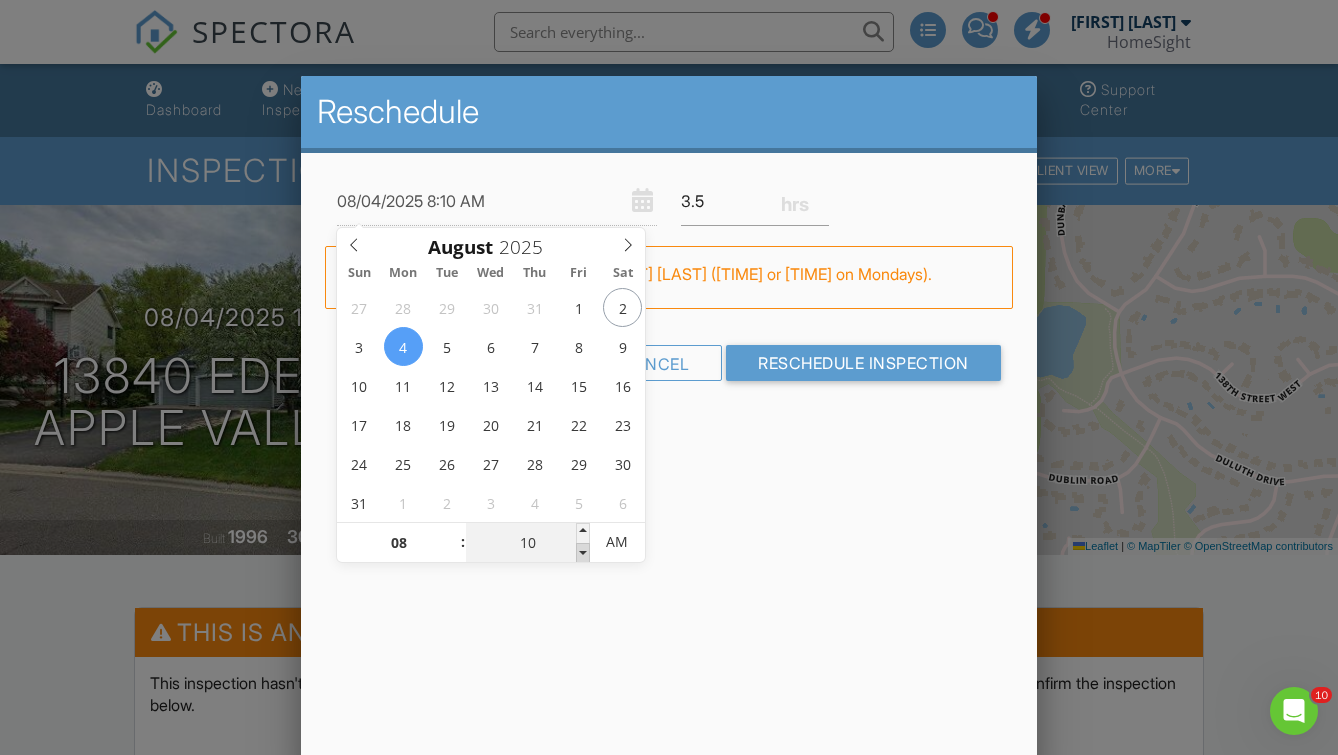 click at bounding box center [583, 553] 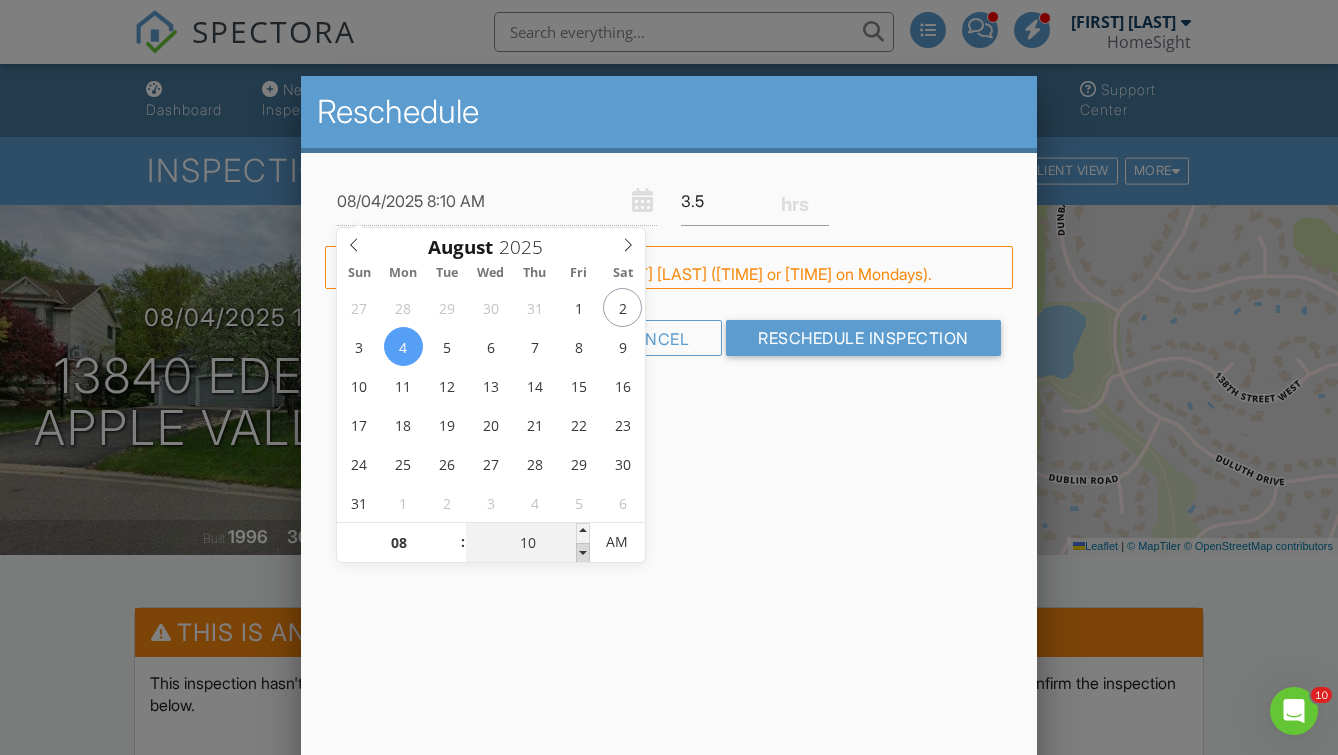 type on "05" 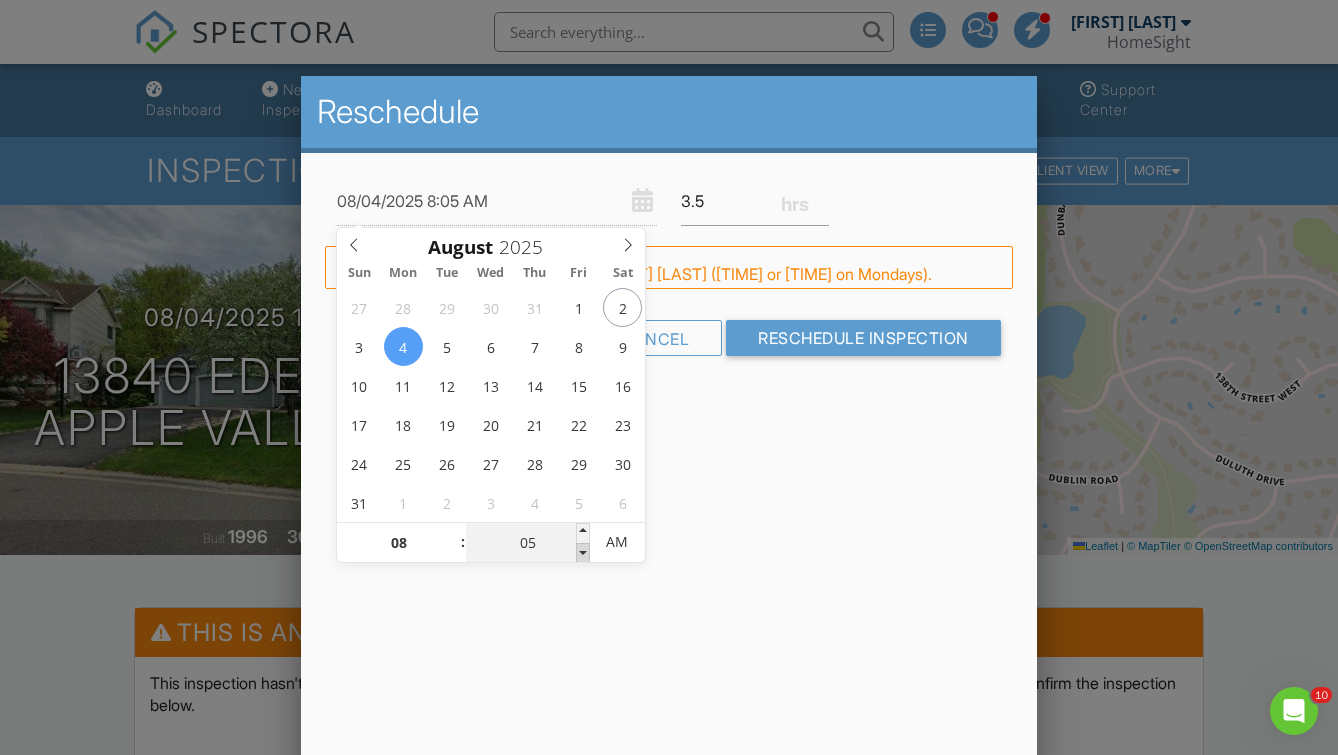 click at bounding box center (583, 553) 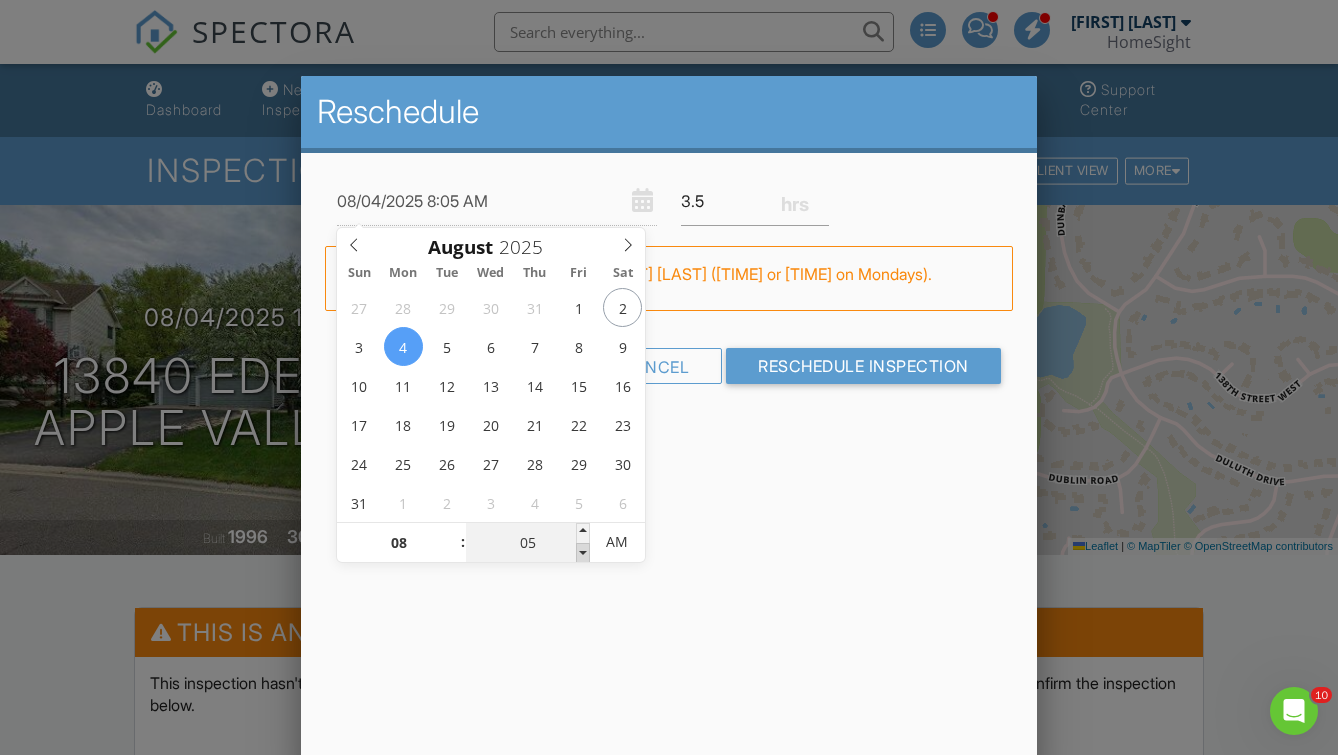 type on "00" 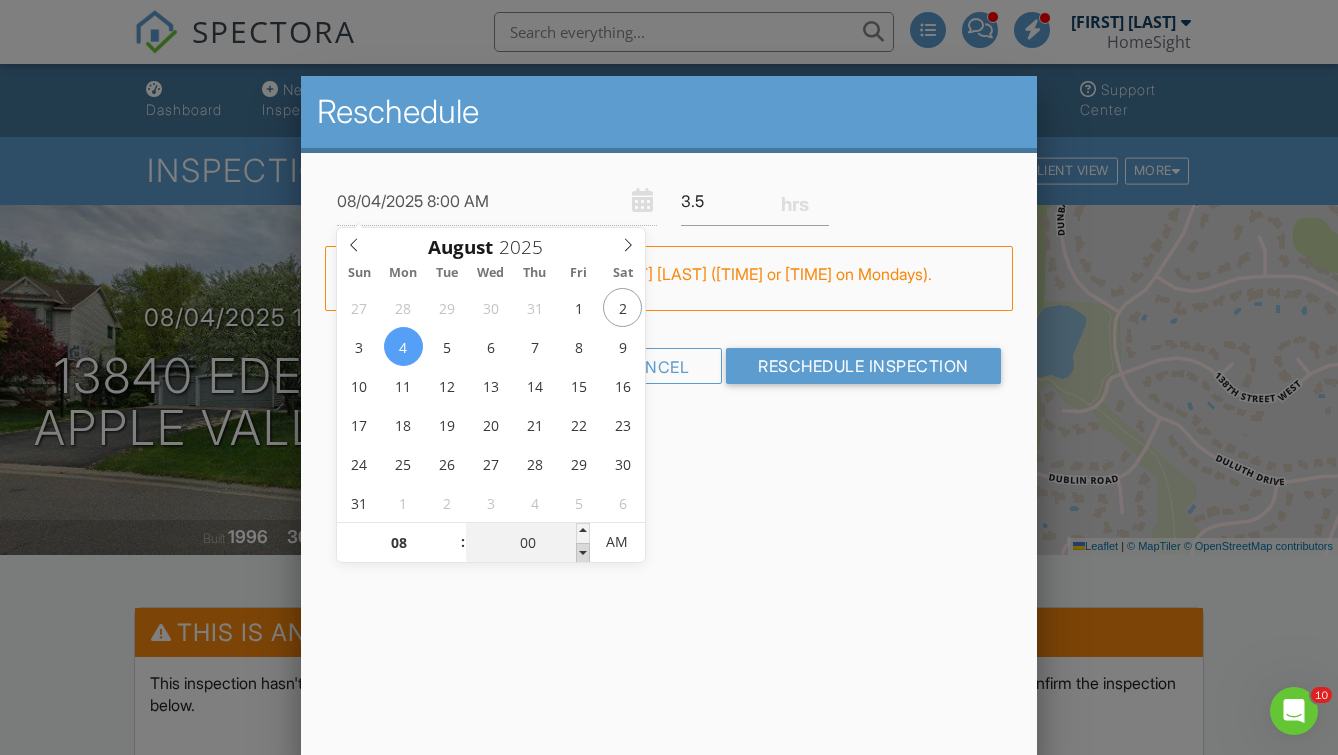click at bounding box center [583, 553] 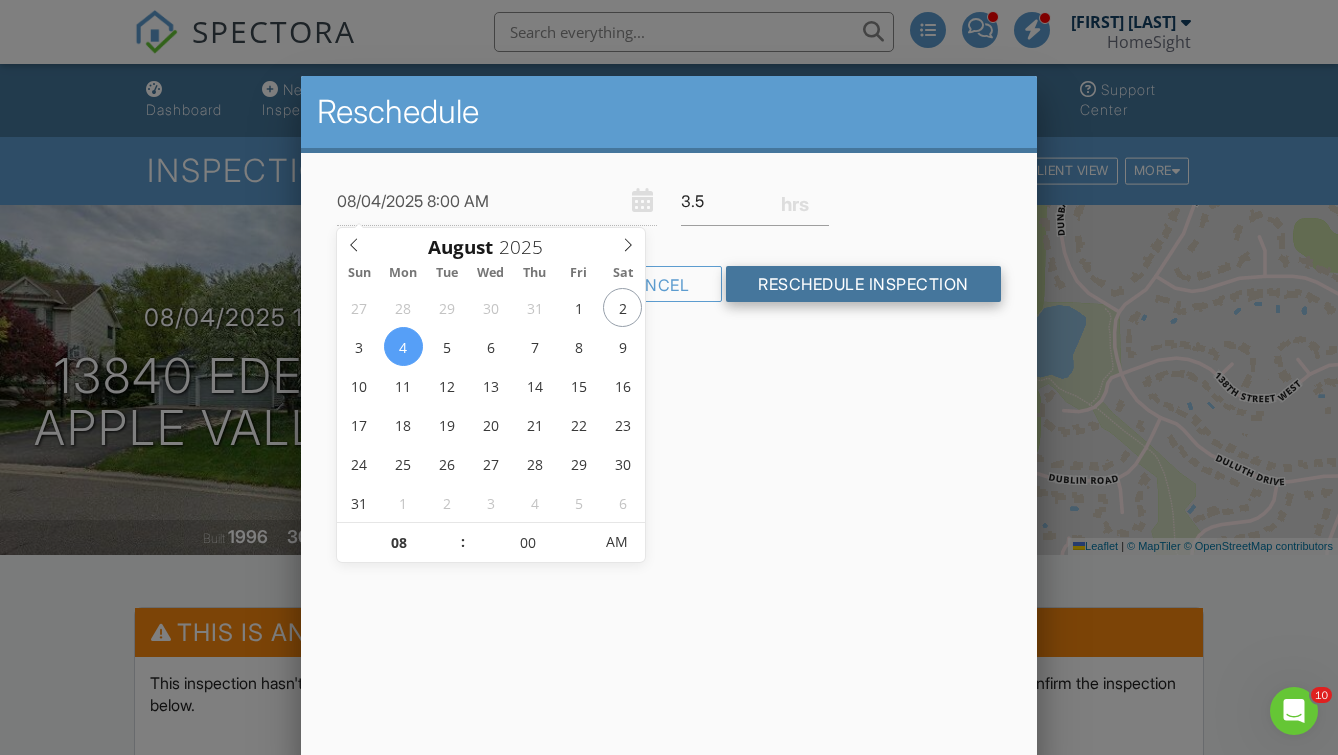 click on "Reschedule Inspection" at bounding box center [863, 284] 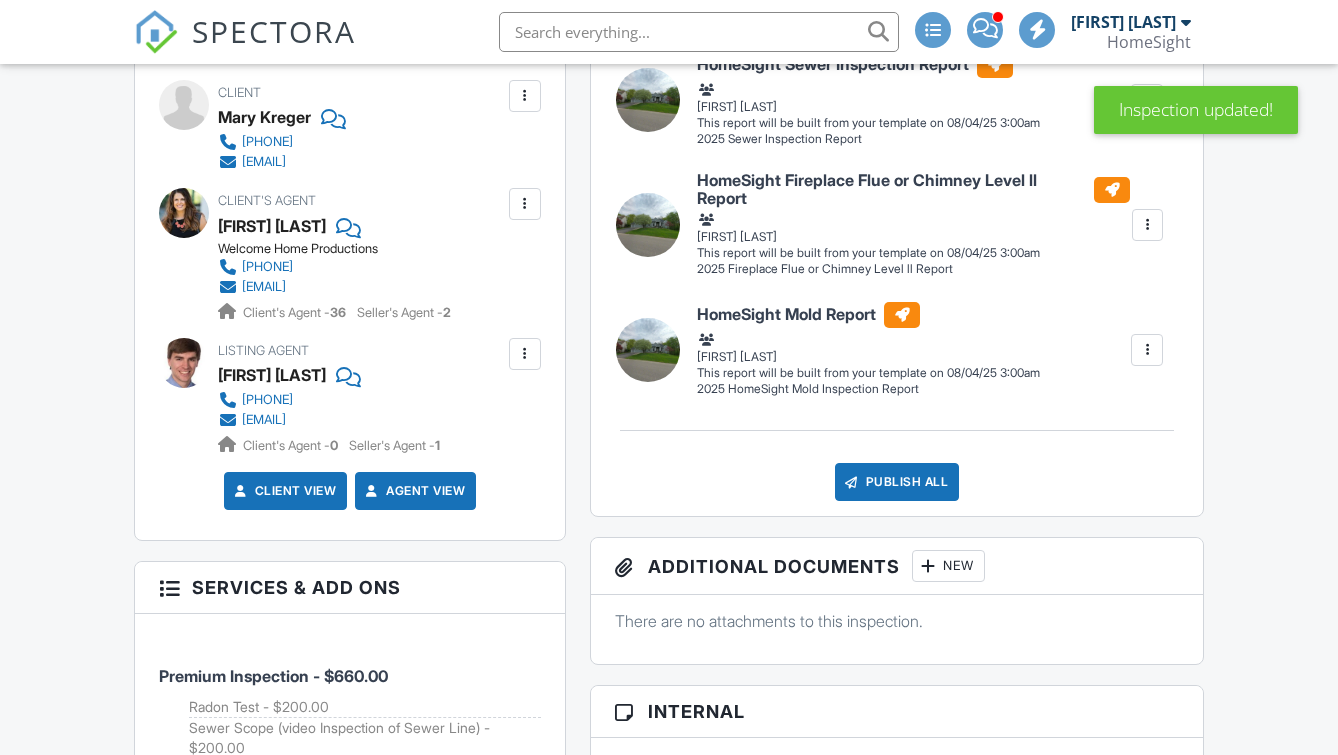 scroll, scrollTop: 1152, scrollLeft: 0, axis: vertical 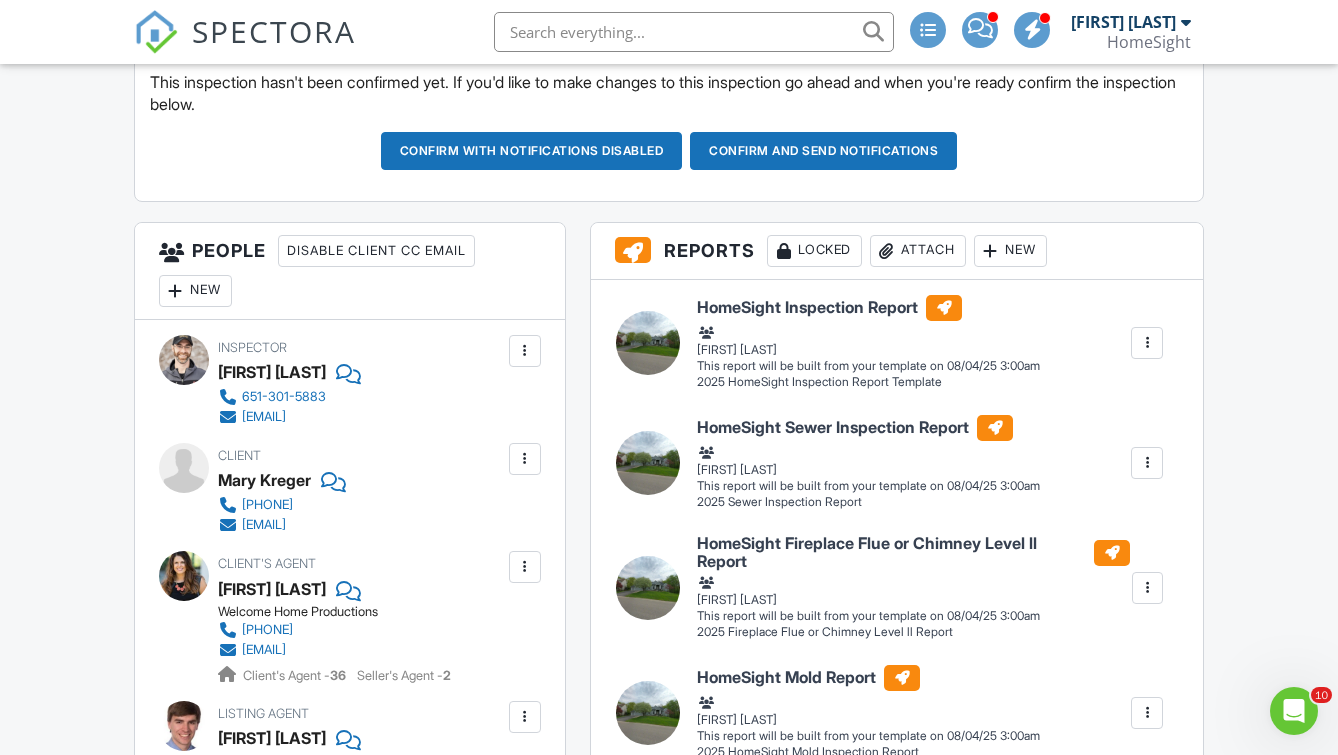 click on "New" at bounding box center (195, 291) 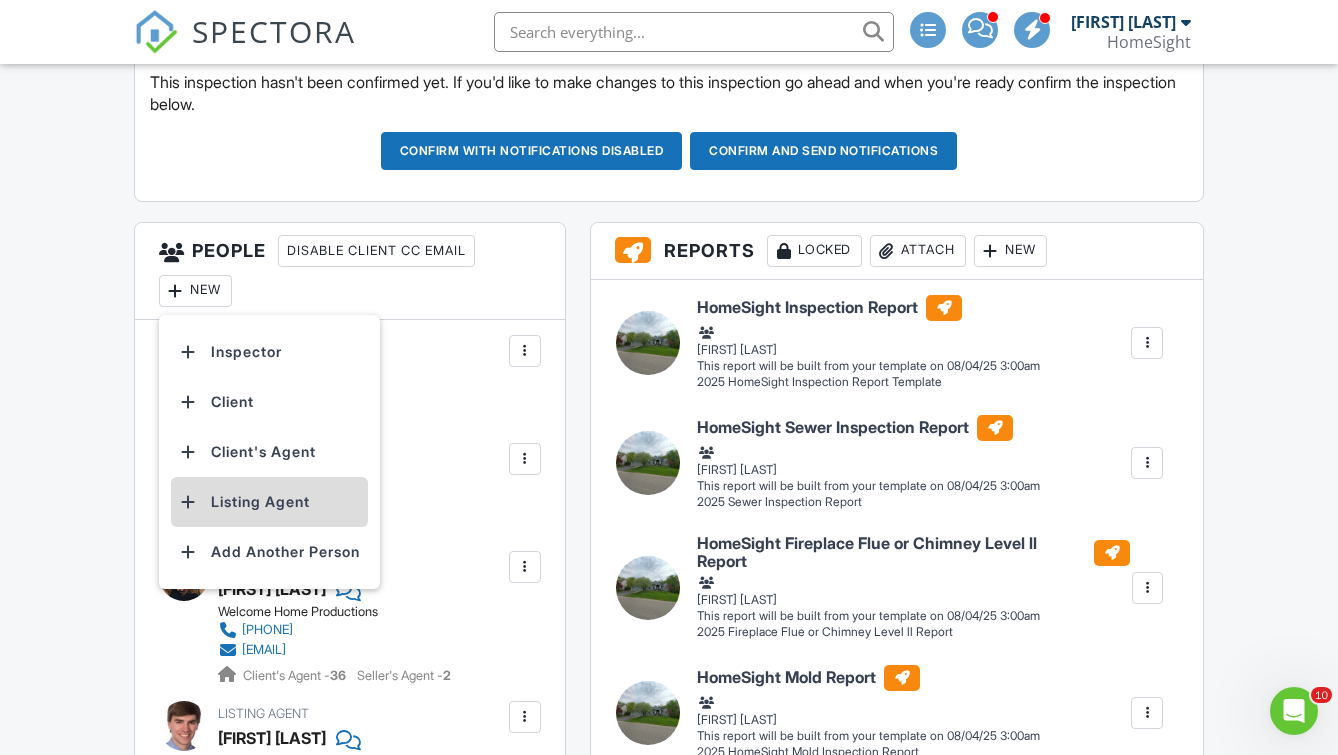 click on "Listing Agent" at bounding box center [269, 502] 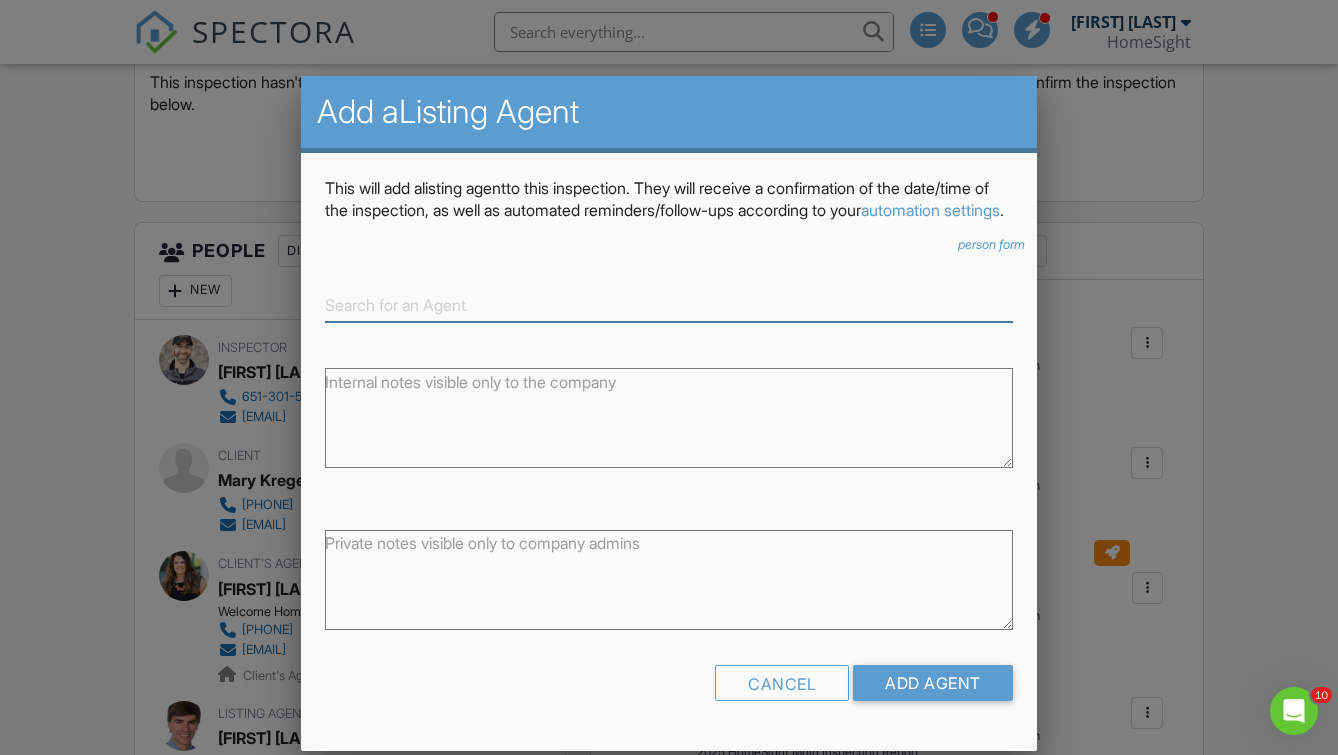 click at bounding box center (669, 305) 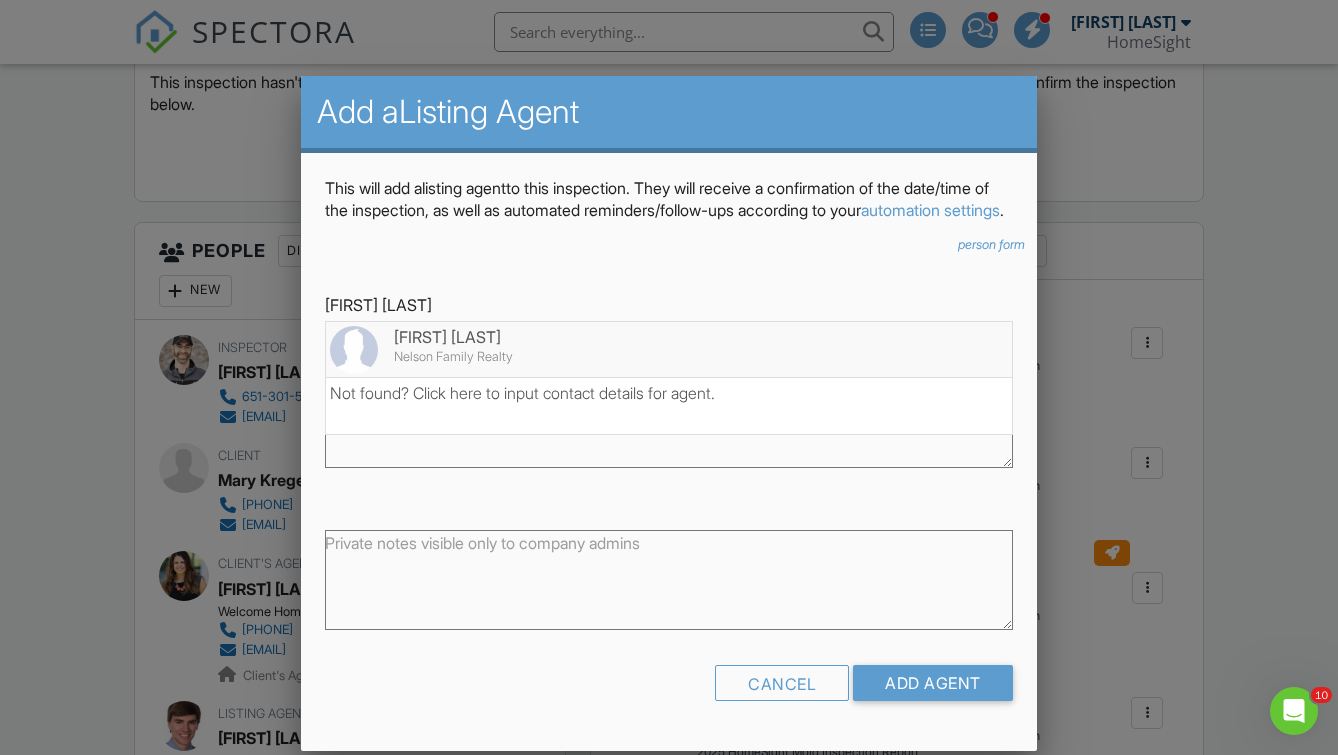 click on "[FIRST] [LAST]" at bounding box center (669, 337) 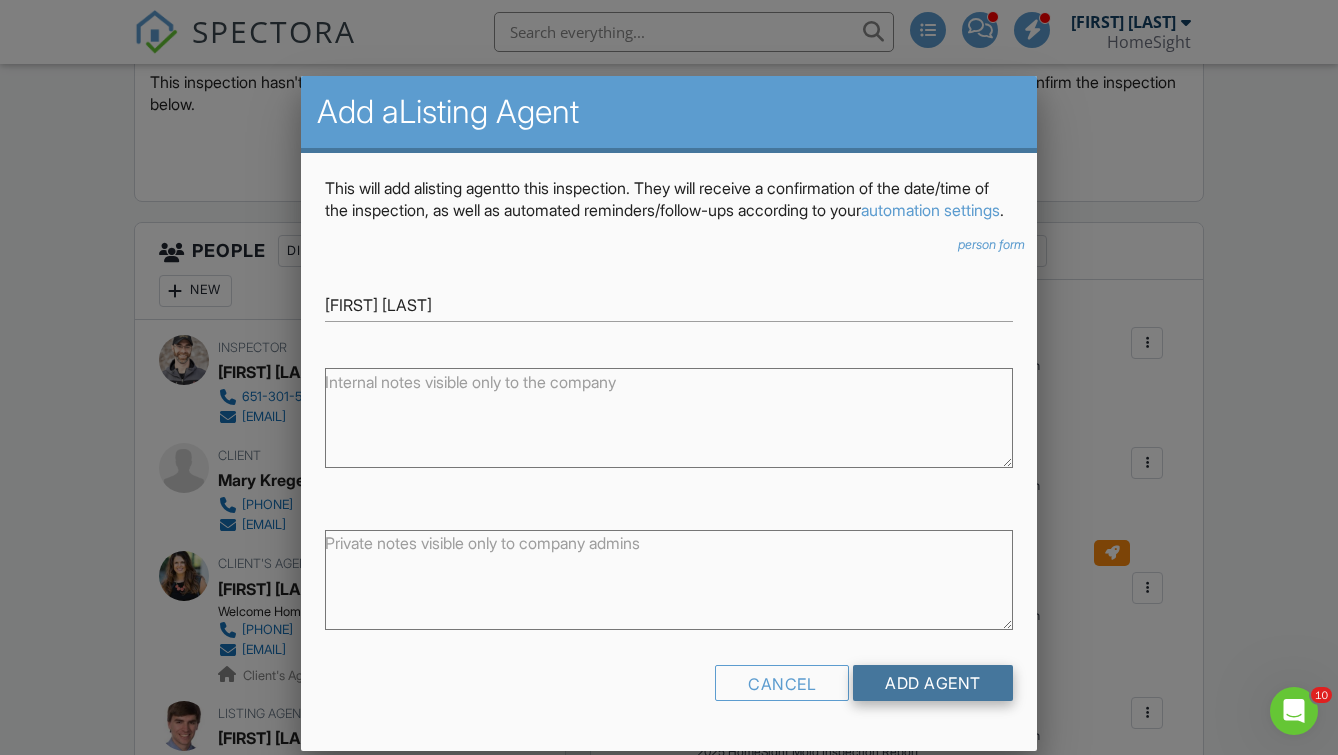 click on "Add Agent" at bounding box center [933, 683] 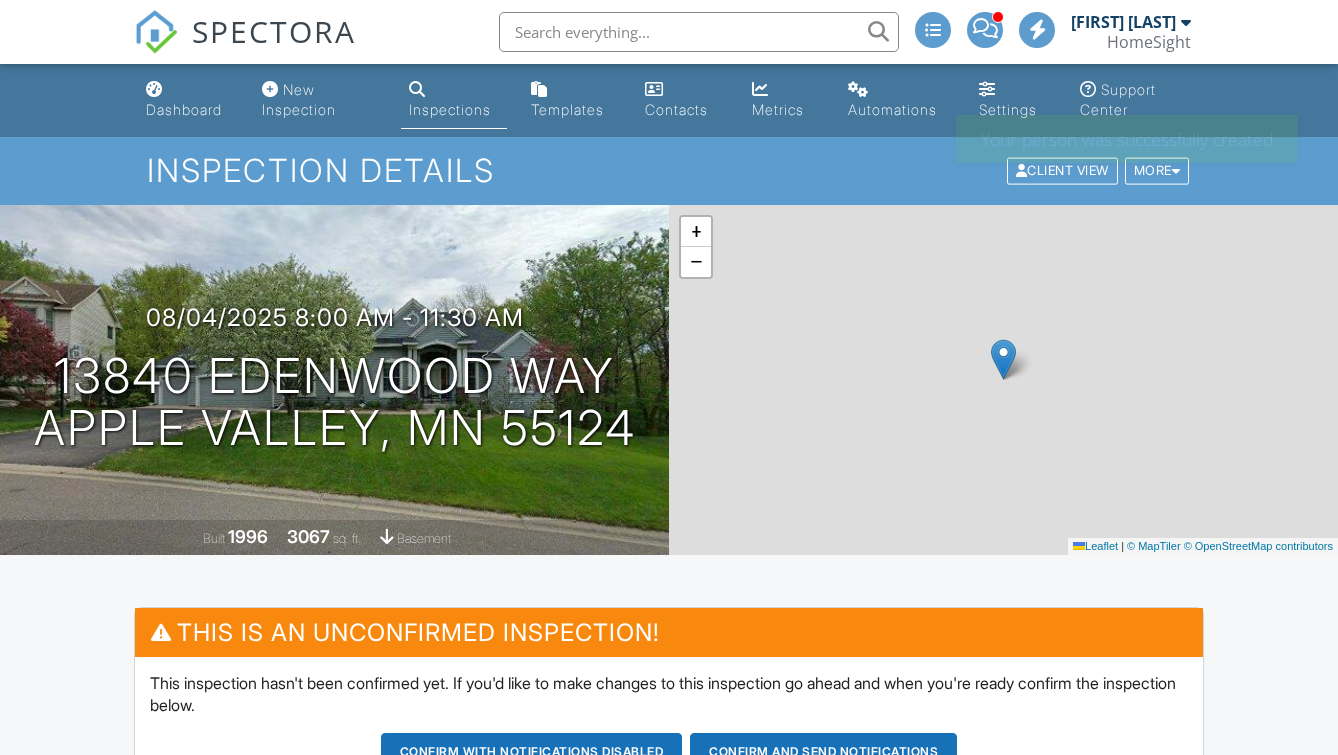 scroll, scrollTop: 0, scrollLeft: 0, axis: both 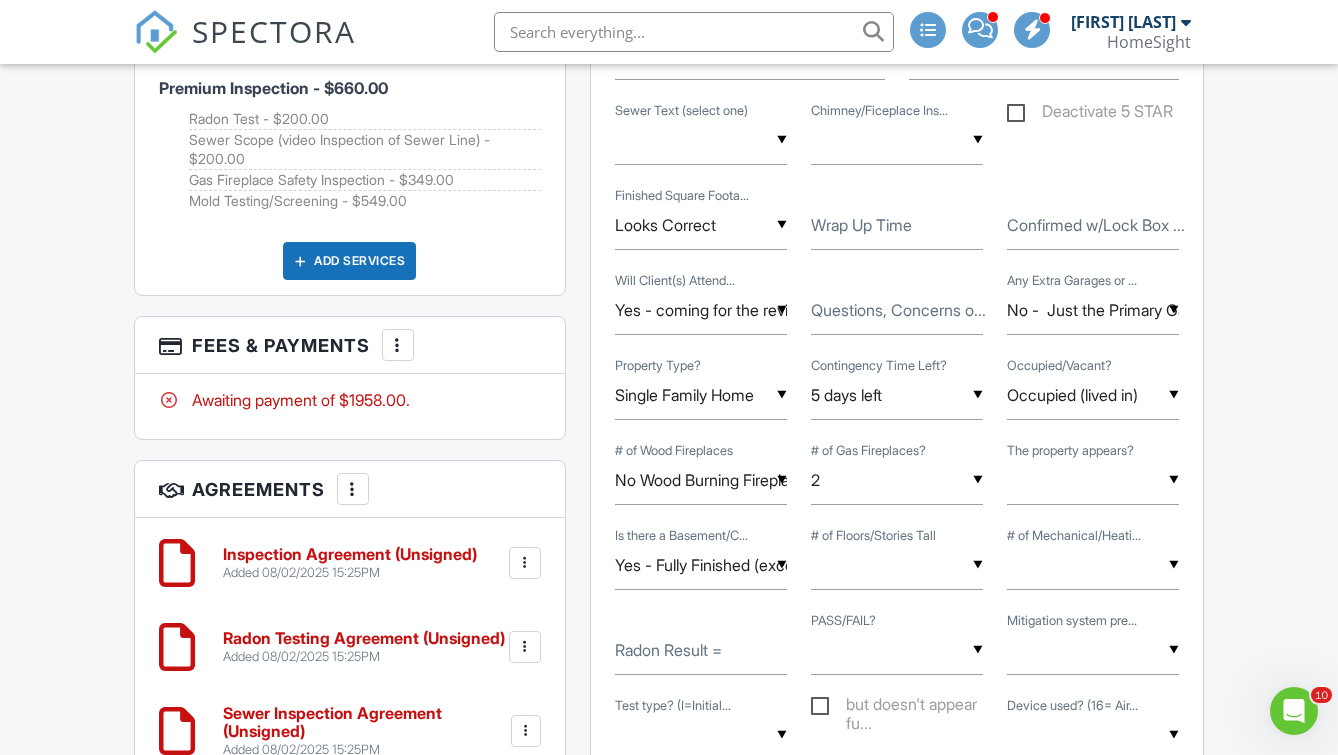 click on "Wrap Up Time" at bounding box center [861, 225] 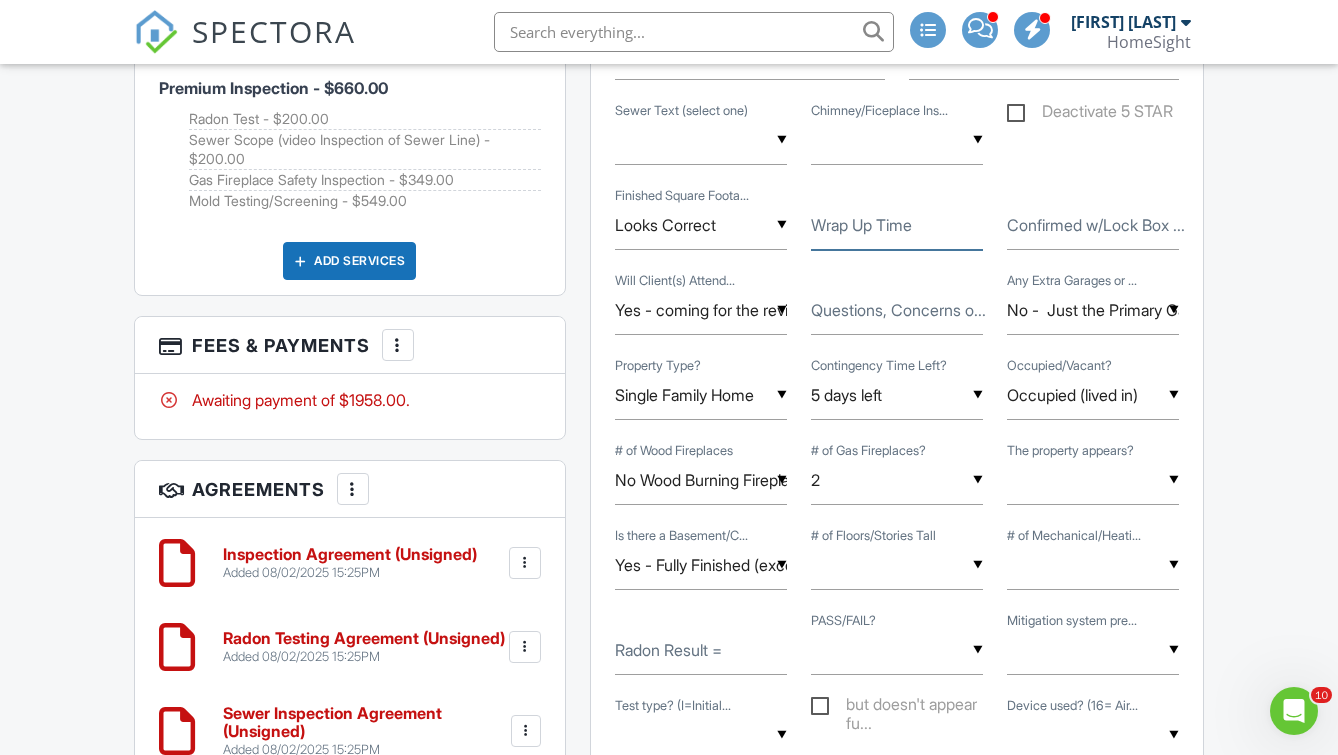 click on "Wrap Up Time" at bounding box center (897, 225) 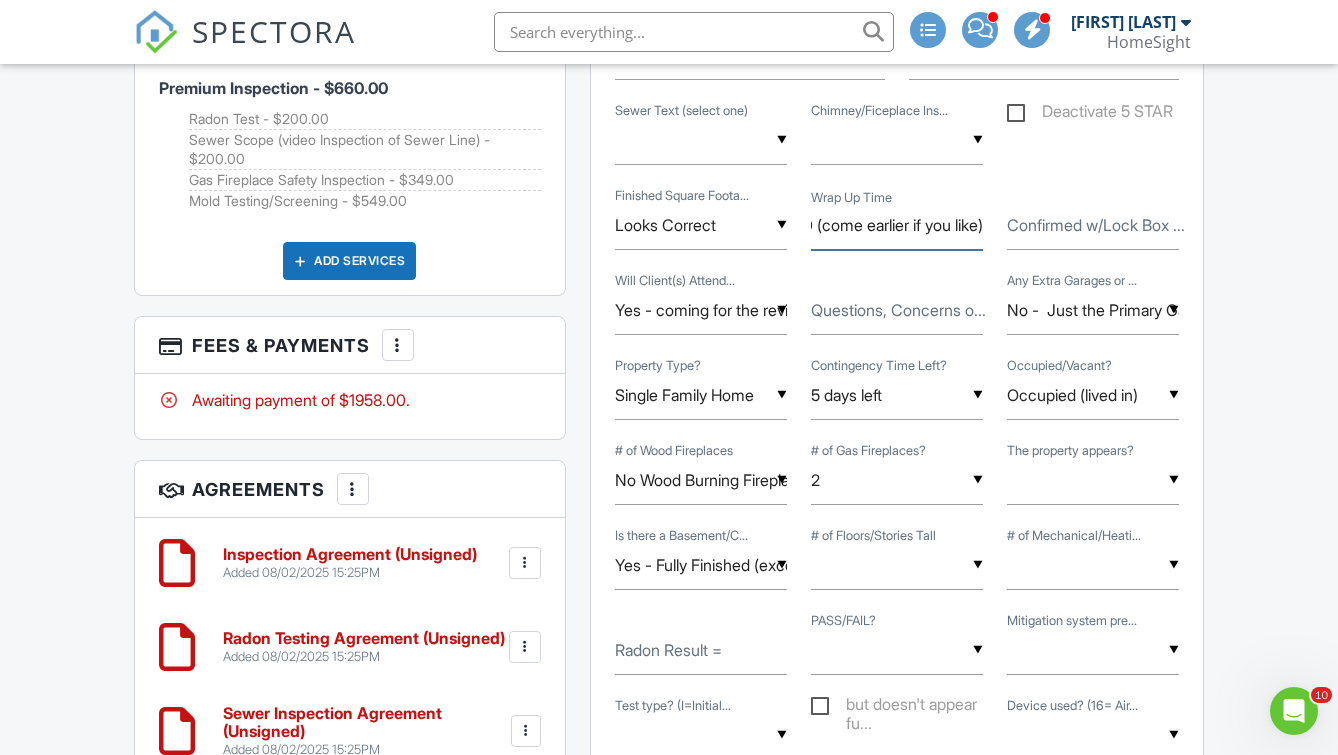 scroll, scrollTop: 0, scrollLeft: 50, axis: horizontal 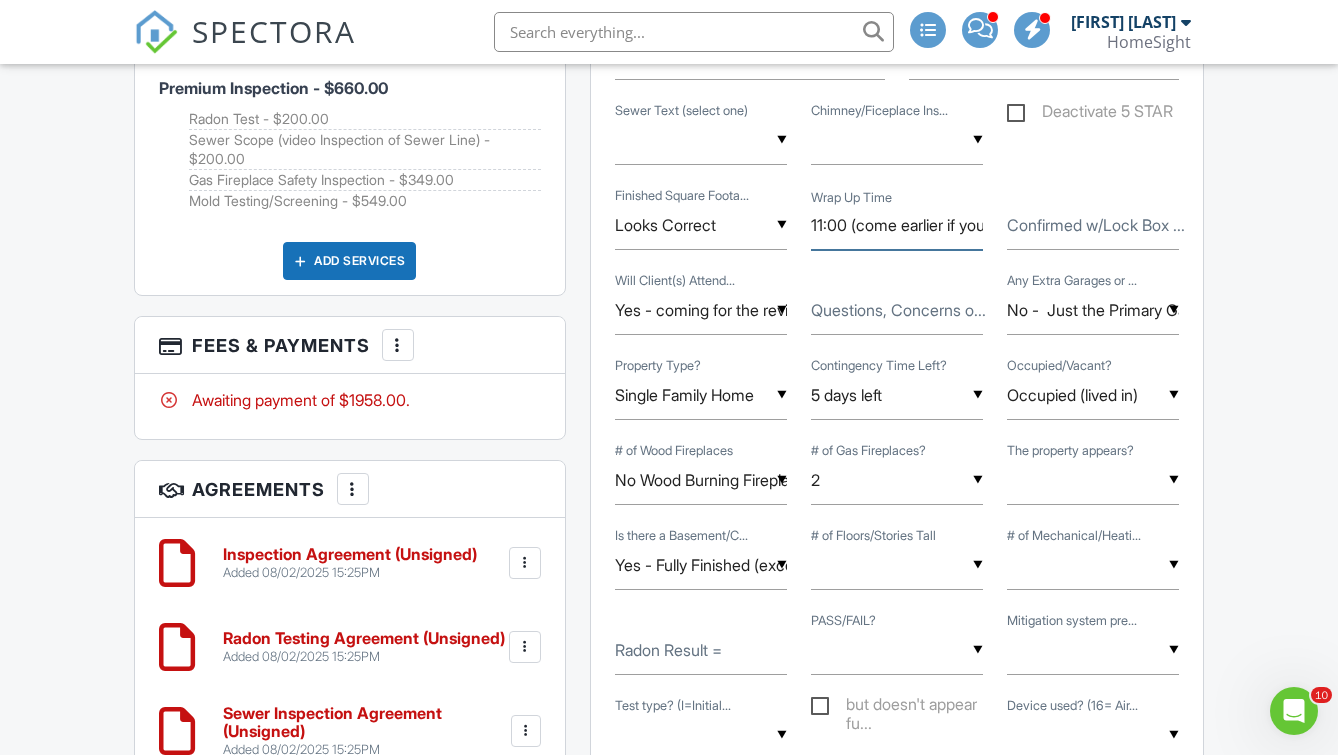 drag, startPoint x: 925, startPoint y: 225, endPoint x: 793, endPoint y: 222, distance: 132.03409 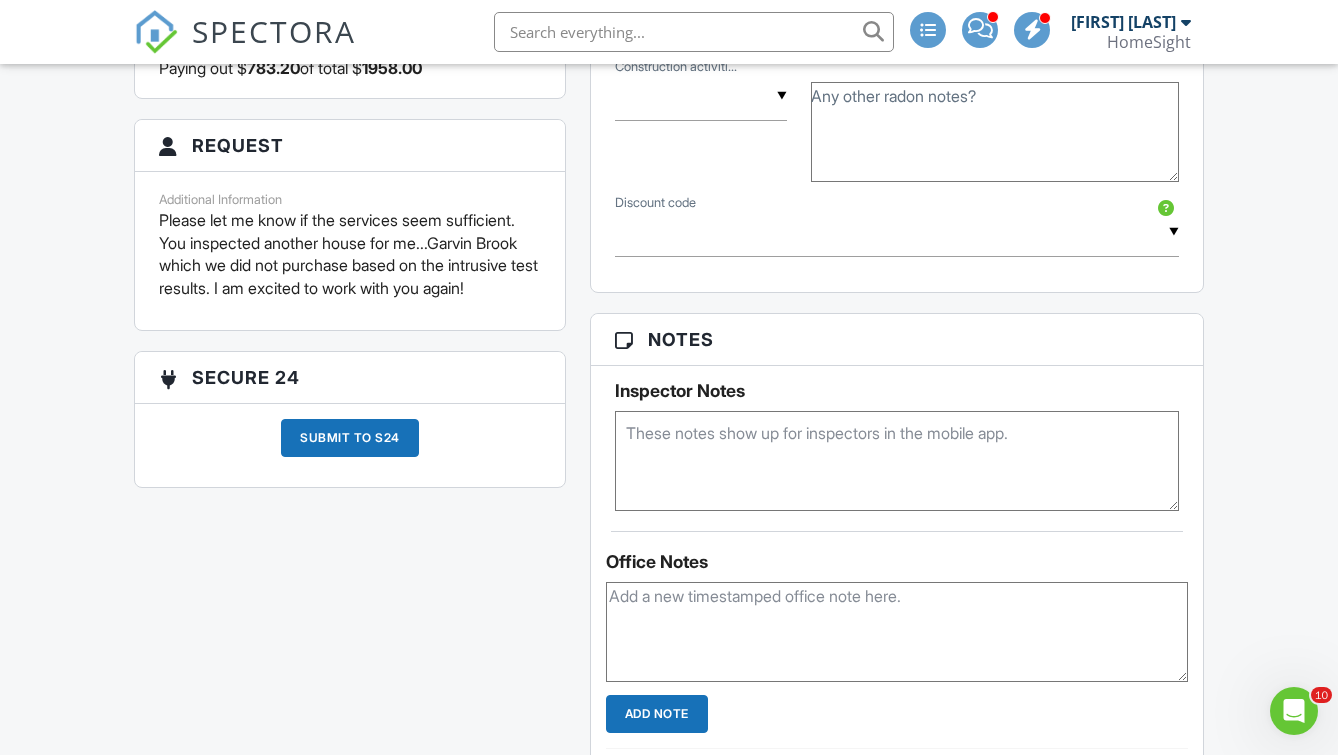 scroll, scrollTop: 2767, scrollLeft: 0, axis: vertical 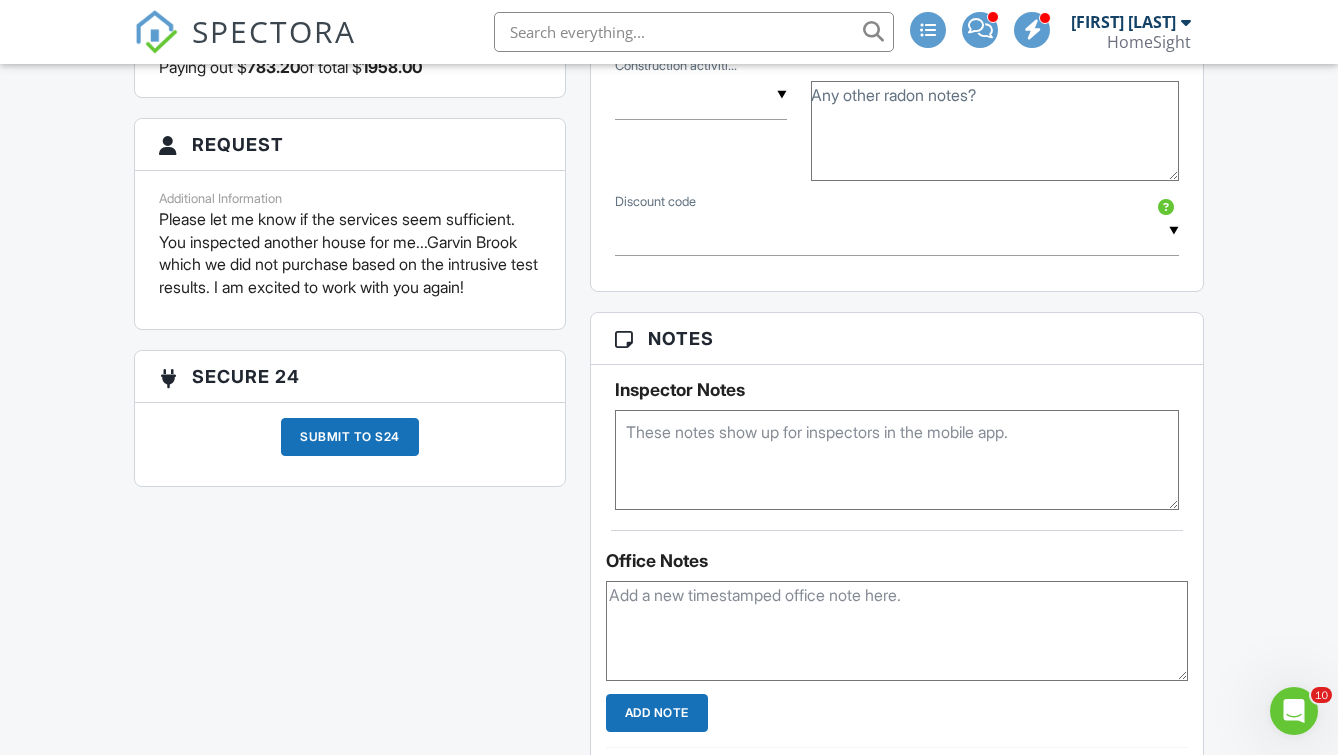 type on "11:00 (come earlier if you like)" 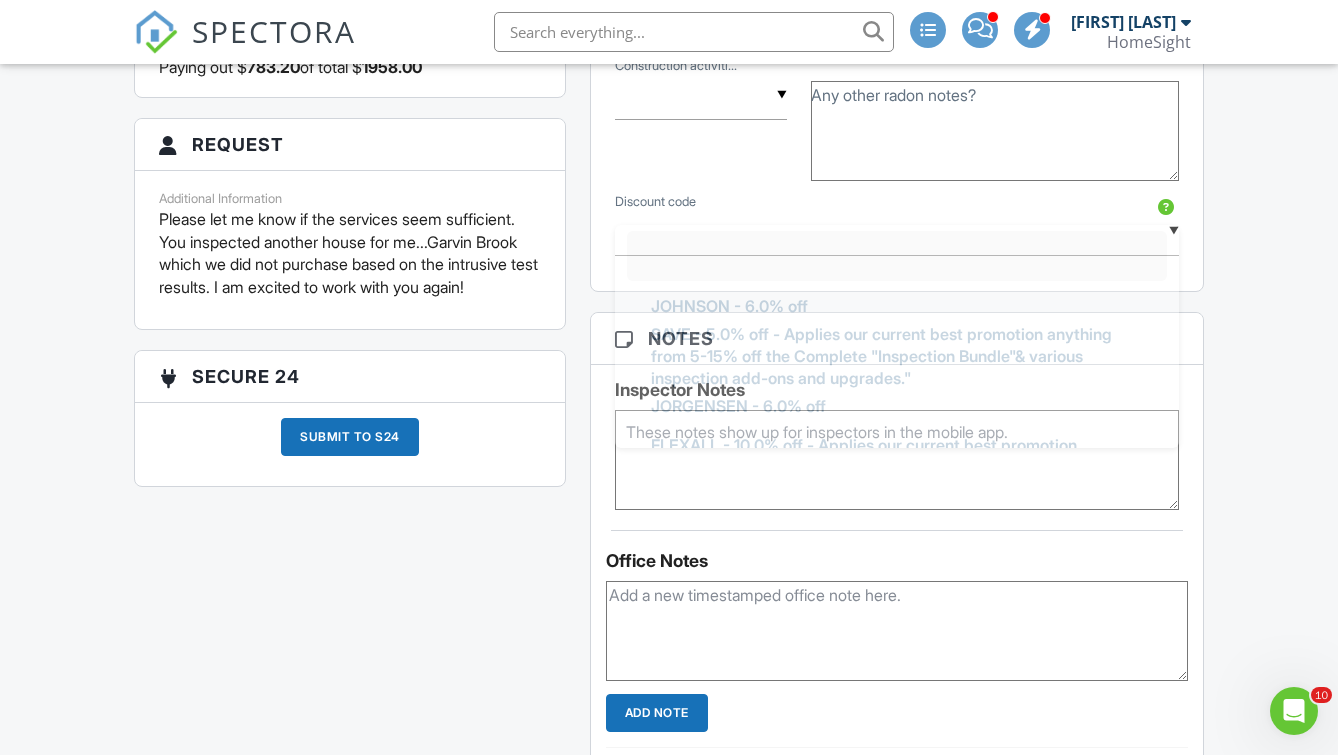 click on "▼ JOHNSON - 6.0% off SAVE - 5.0% off - Applies our current best promotion anything from 5-15% off the Complete "Inspection Bundle"& various inspection add-ons and upgrades." JORGENSEN  - 6.0% off FLEXALL - 10.0% off - Applies our current best promotion anything from 5-15% off the "BUNDLE" OR "COMBO" ONLINE - 10.0% off - Takes UP TO 15% Off the inspection fee for online orders FLEX - 5.0% off - take 5-20% off the inspection fees AJAY - 6.0% off CDA - $100.00 off IRADON - $50.00 off MAPE - 10.0% off - MAPE Discount On Buyers Inspection FOXHOMES - 5.0% off - Save up to 10% on add-on services ZITON - 5.0% off - Save up to 10% on add-on services KATEYBEAN - 6.0% off - Take up to 15% off based on current specials FIORELLA - 6.0% off - Applies our current best promotion anything from 5-15% off the Complete "Inspection Bundle"& various inspection add-ons and upgrades."
JOHNSON - 6.0% off
JORGENSEN  - 6.0% off
ONLINE - 10.0% off - Takes UP TO 15% Off the inspection fee for online orders
AJAY - 6.0% off" at bounding box center (897, 231) 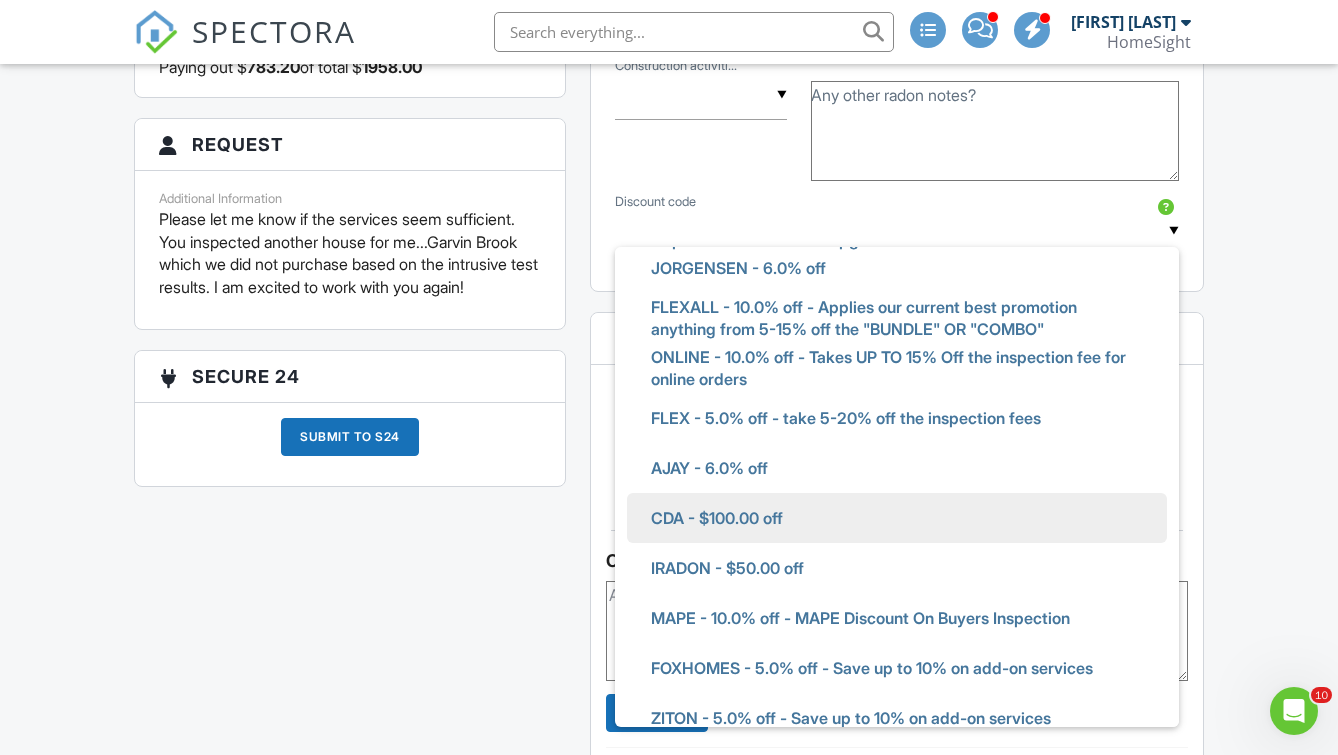 scroll, scrollTop: 0, scrollLeft: 0, axis: both 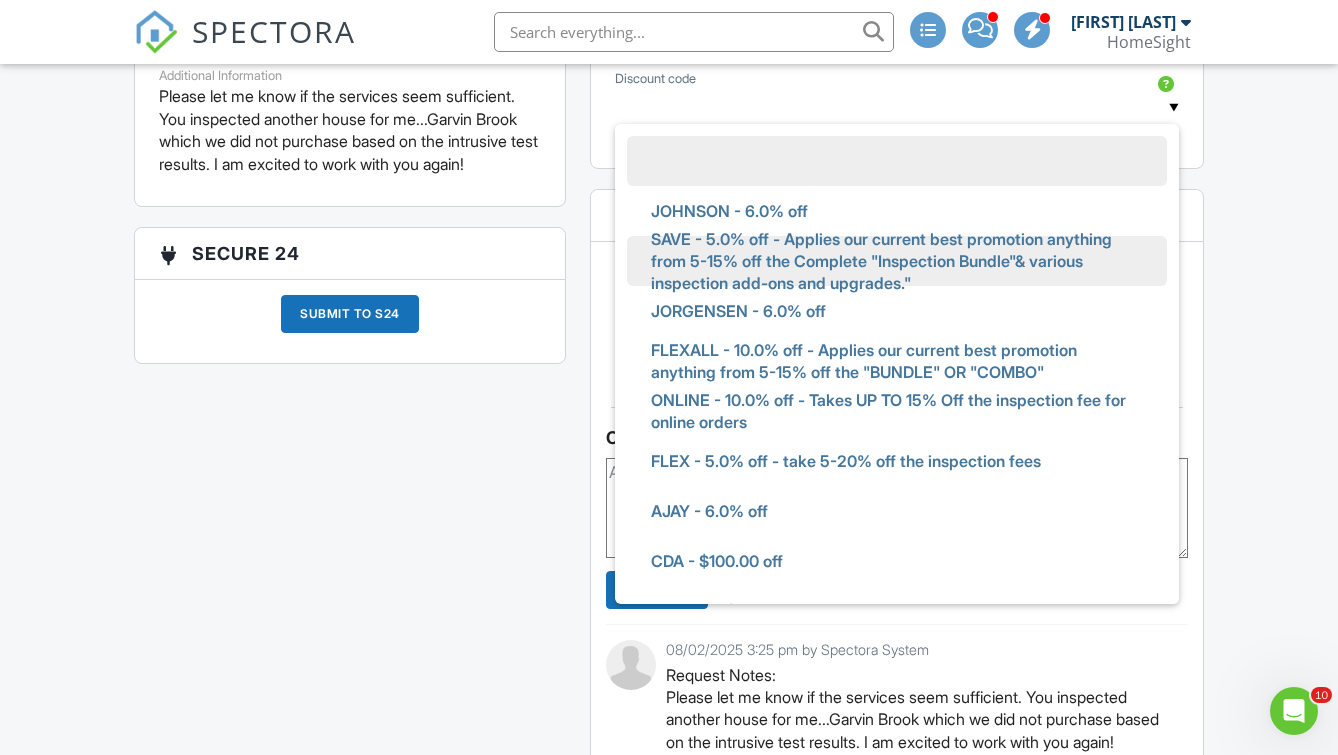 click on "SAVE - 5.0% off - Applies our current best promotion anything from 5-15% off the Complete "Inspection Bundle"& various inspection add-ons and upgrades."" at bounding box center (897, 261) 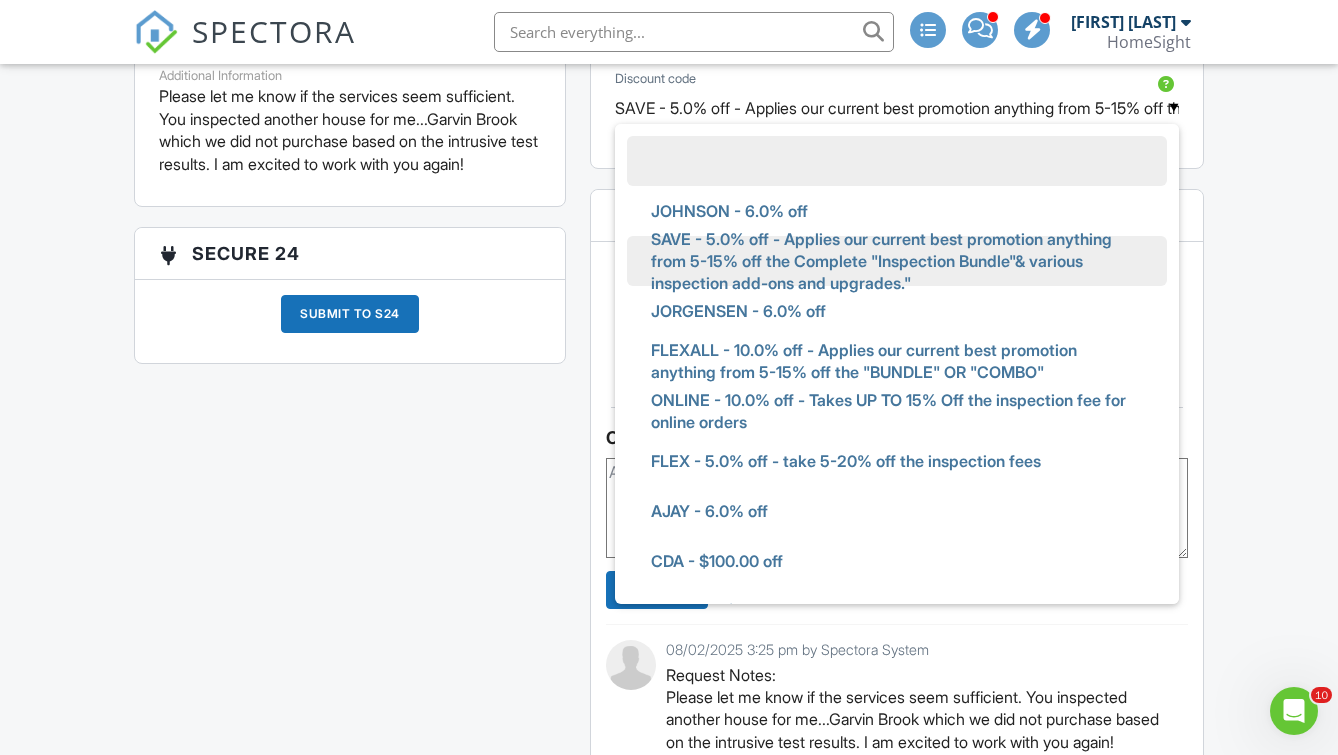 scroll, scrollTop: 112, scrollLeft: 0, axis: vertical 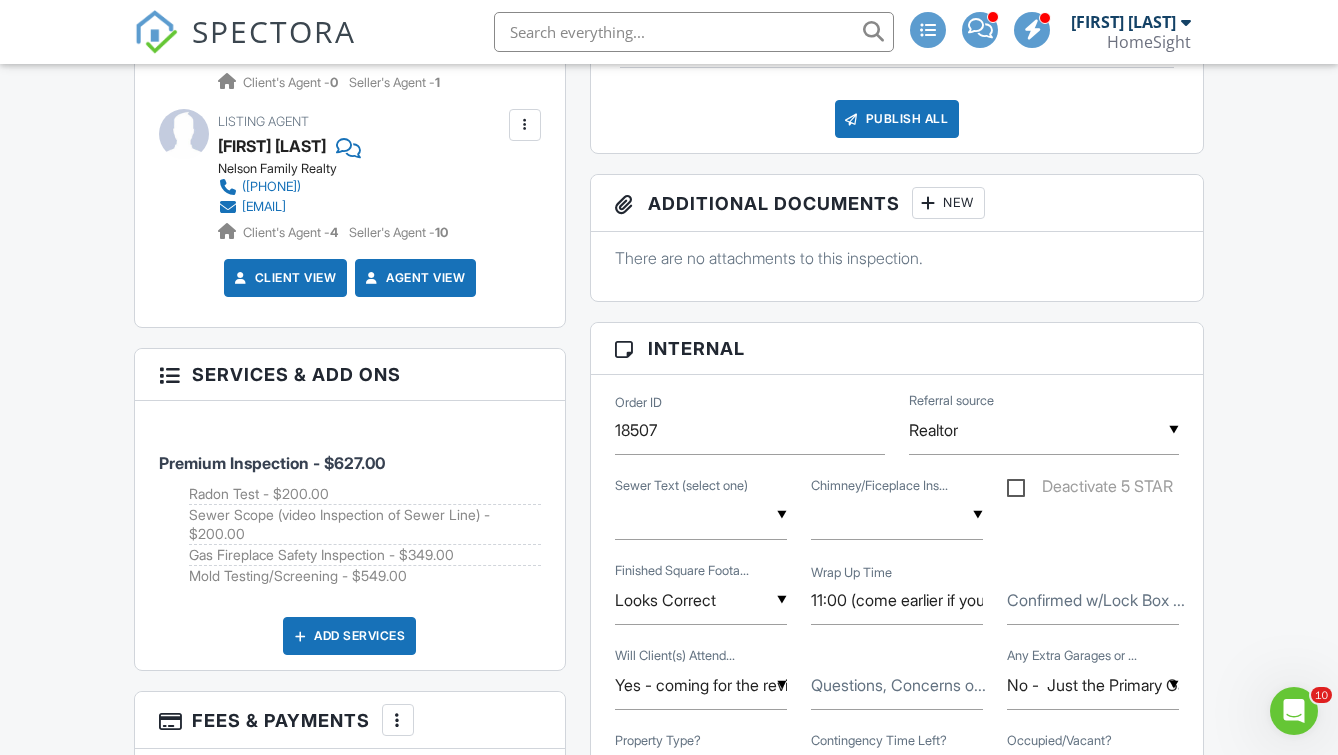 click on "Confirmed w/Lock Box ..." at bounding box center (1096, 600) 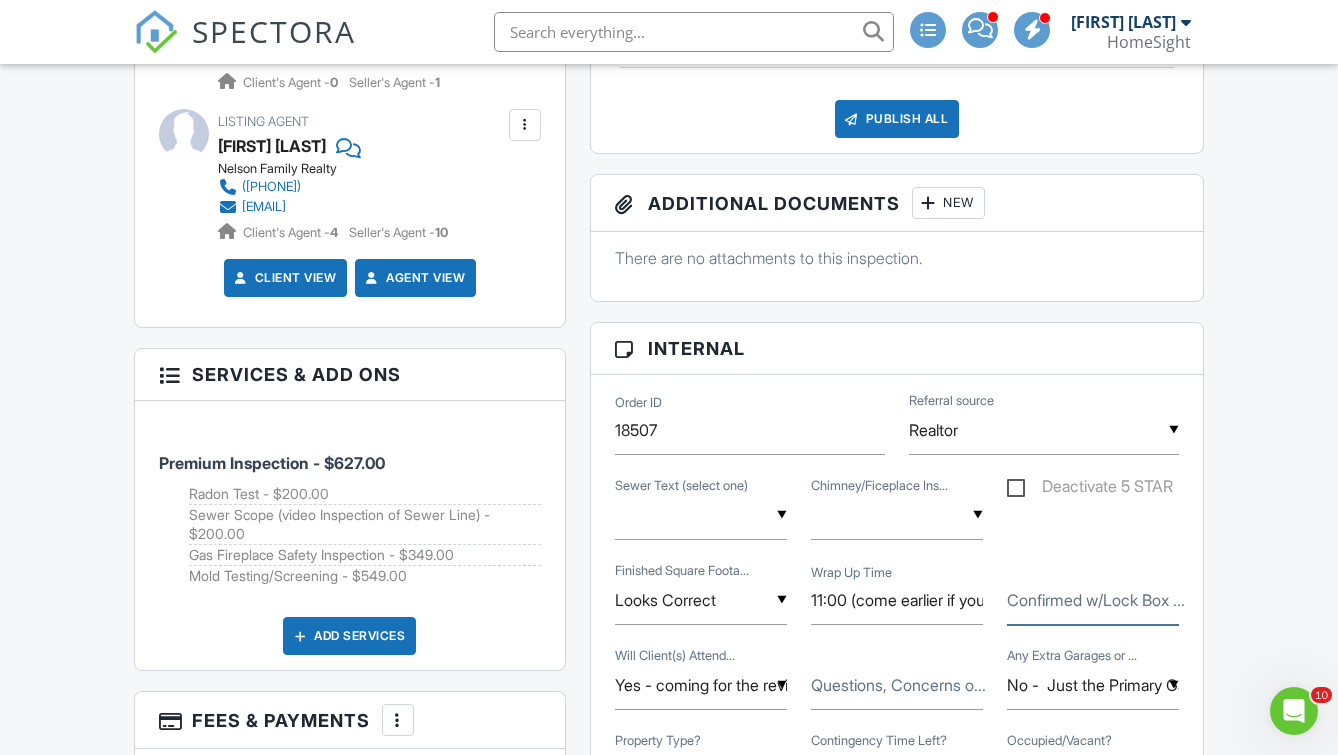 click on "Confirmed w/Lock Box ..." at bounding box center [1093, 600] 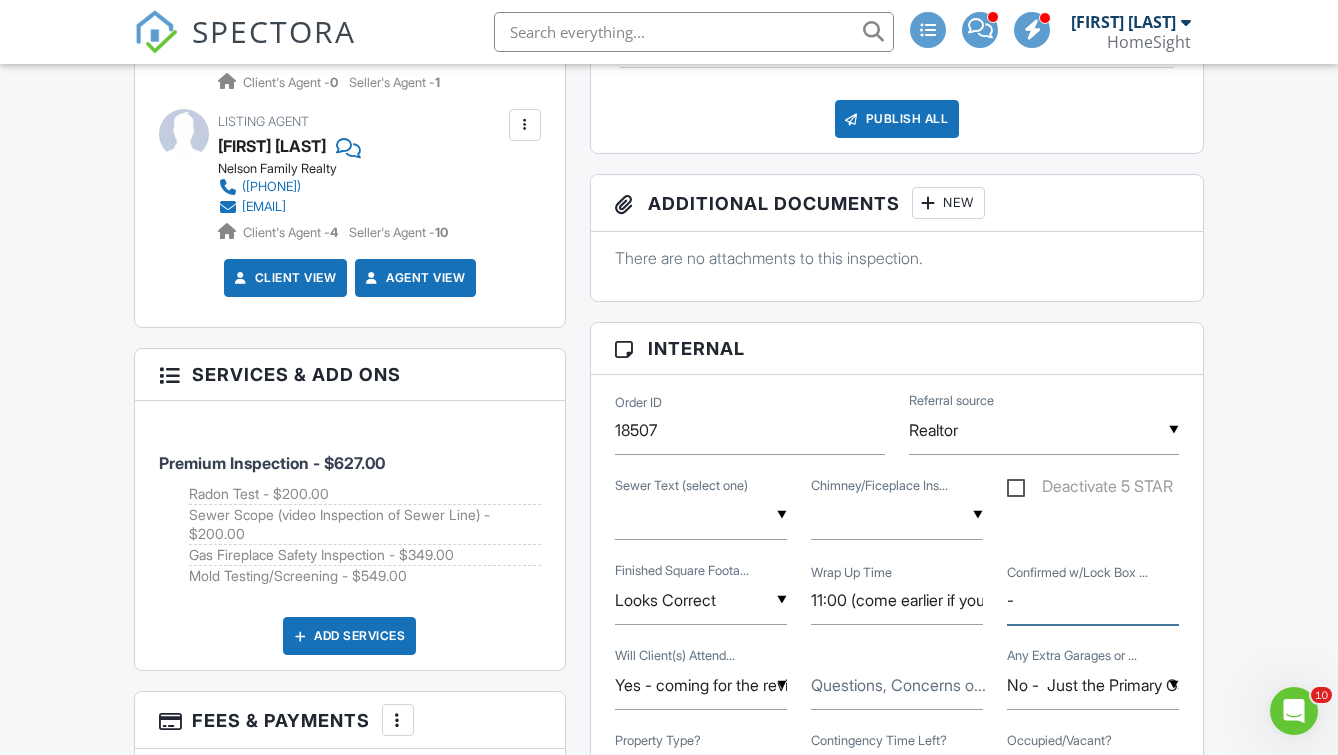 type on "-" 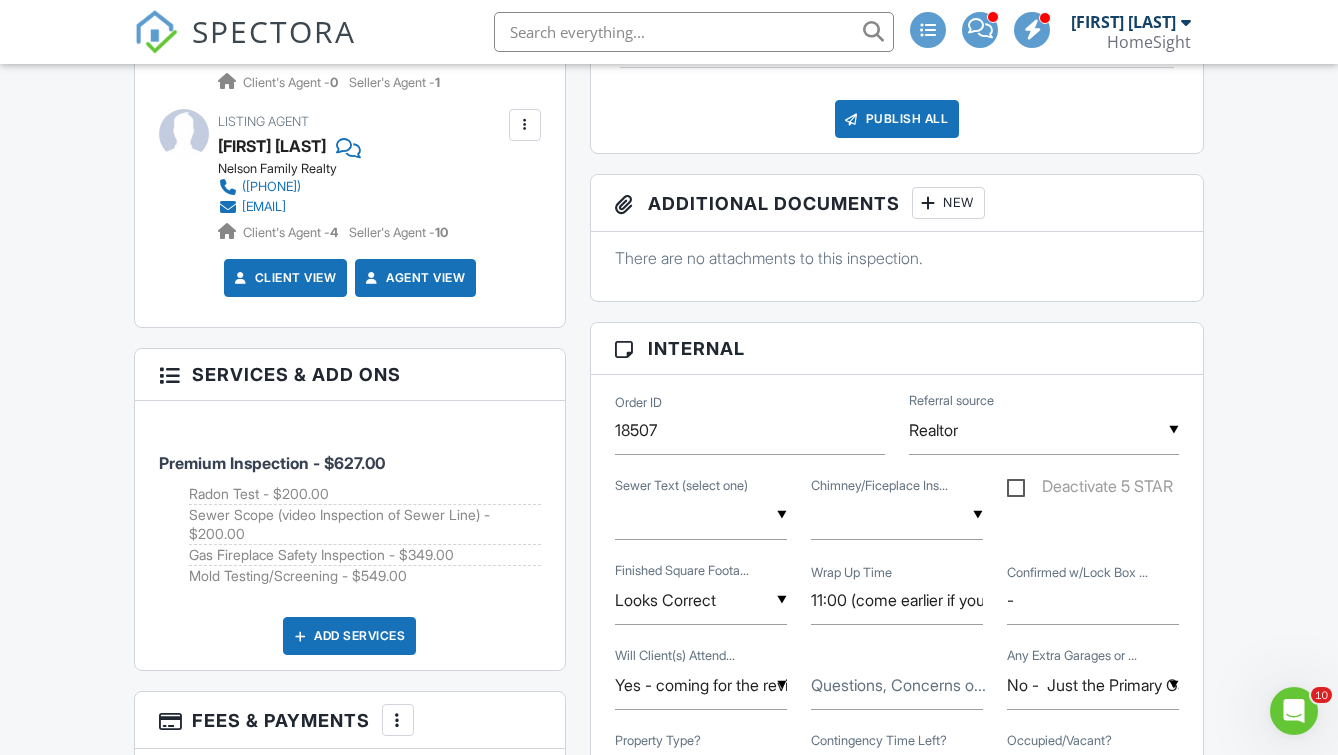 click on "Internal" at bounding box center (897, 349) 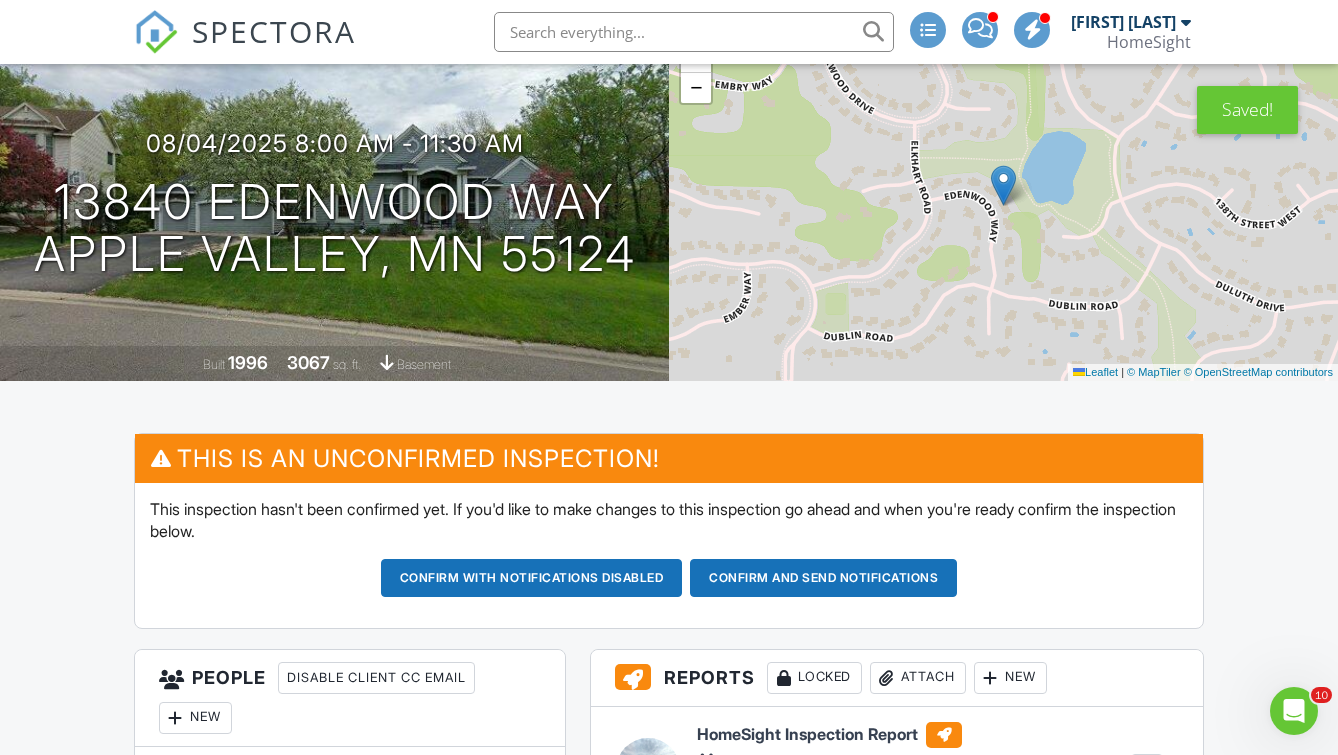 scroll, scrollTop: 211, scrollLeft: 0, axis: vertical 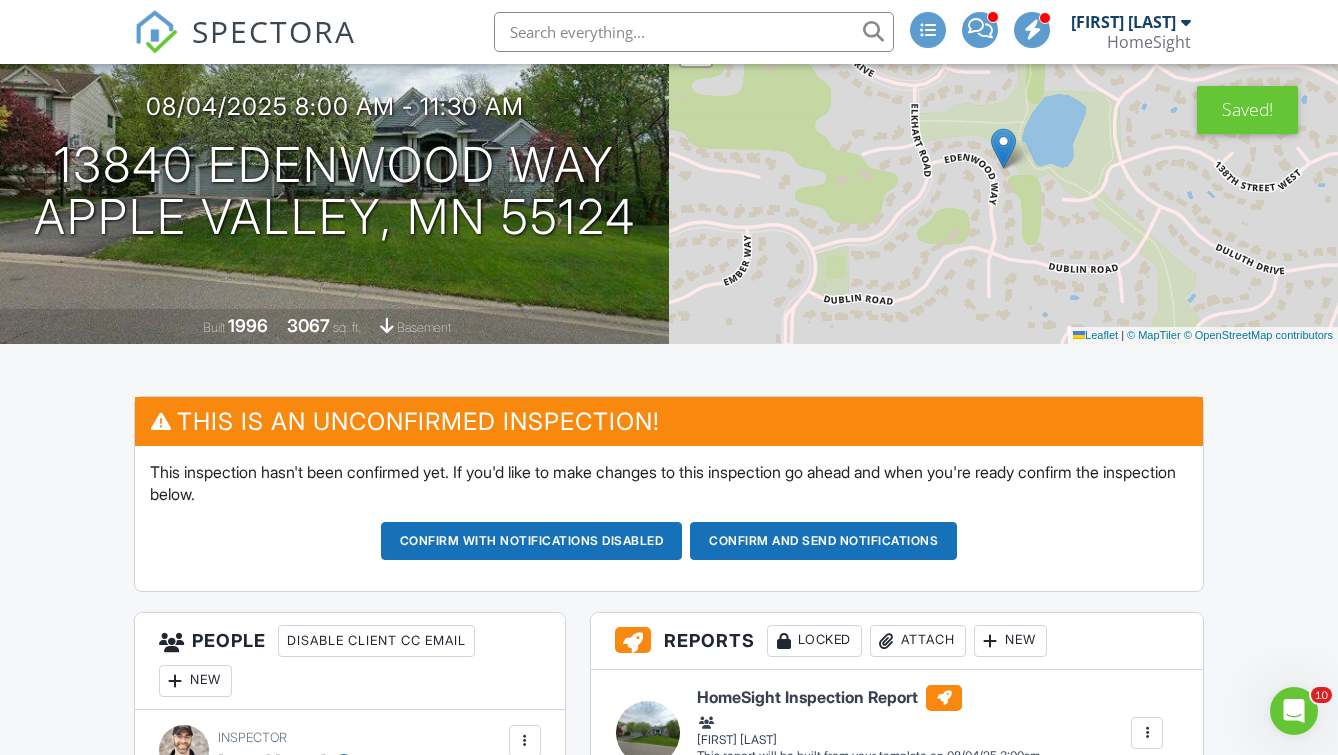 click on "Confirm and send notifications" at bounding box center (532, 541) 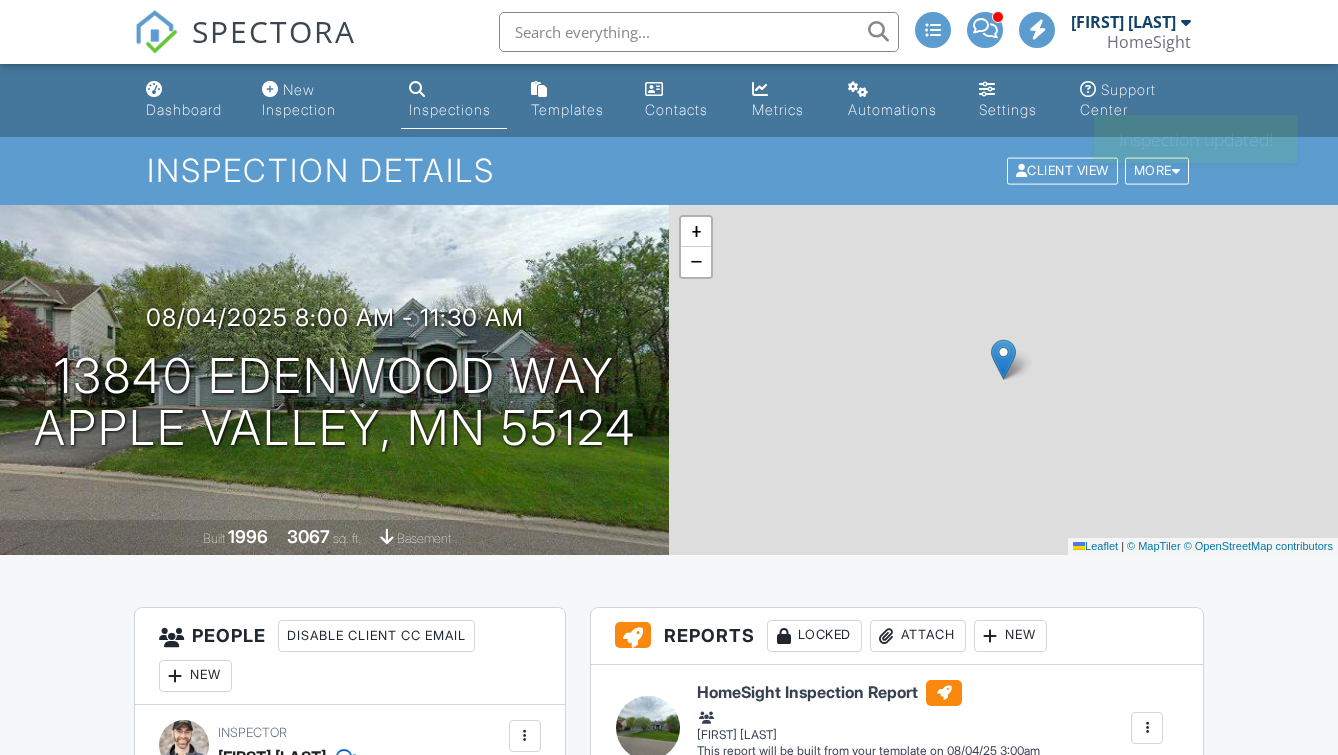 scroll, scrollTop: 0, scrollLeft: 0, axis: both 